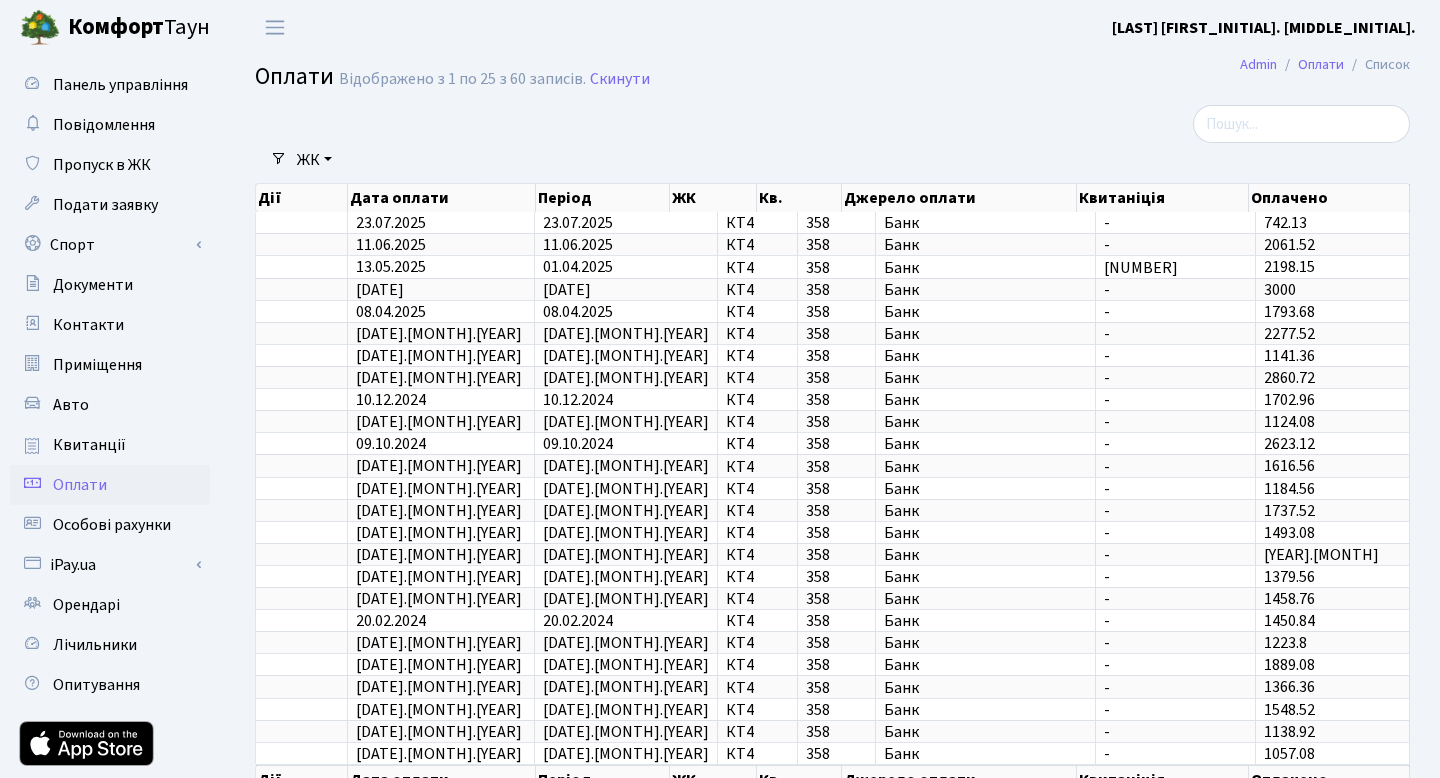 select on "25" 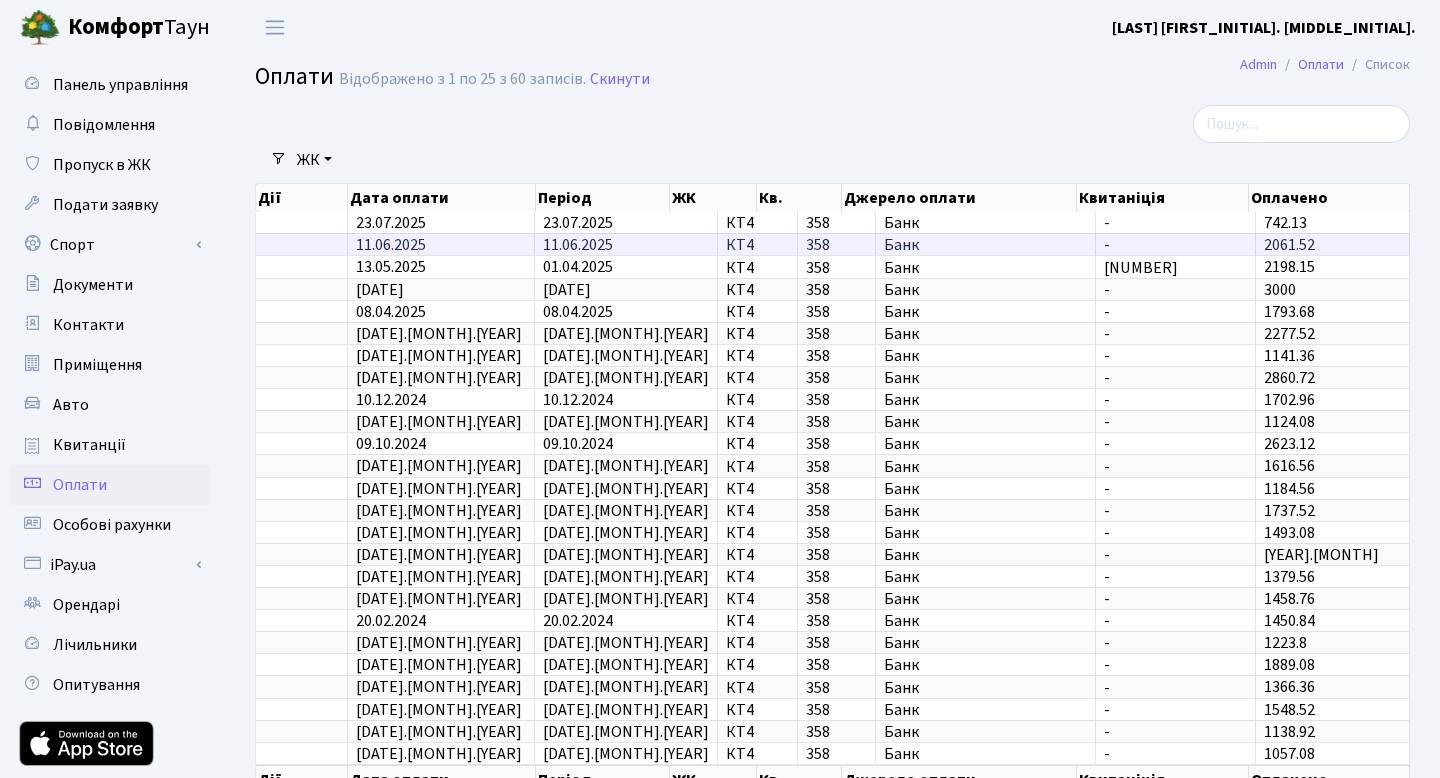 scroll, scrollTop: 0, scrollLeft: 0, axis: both 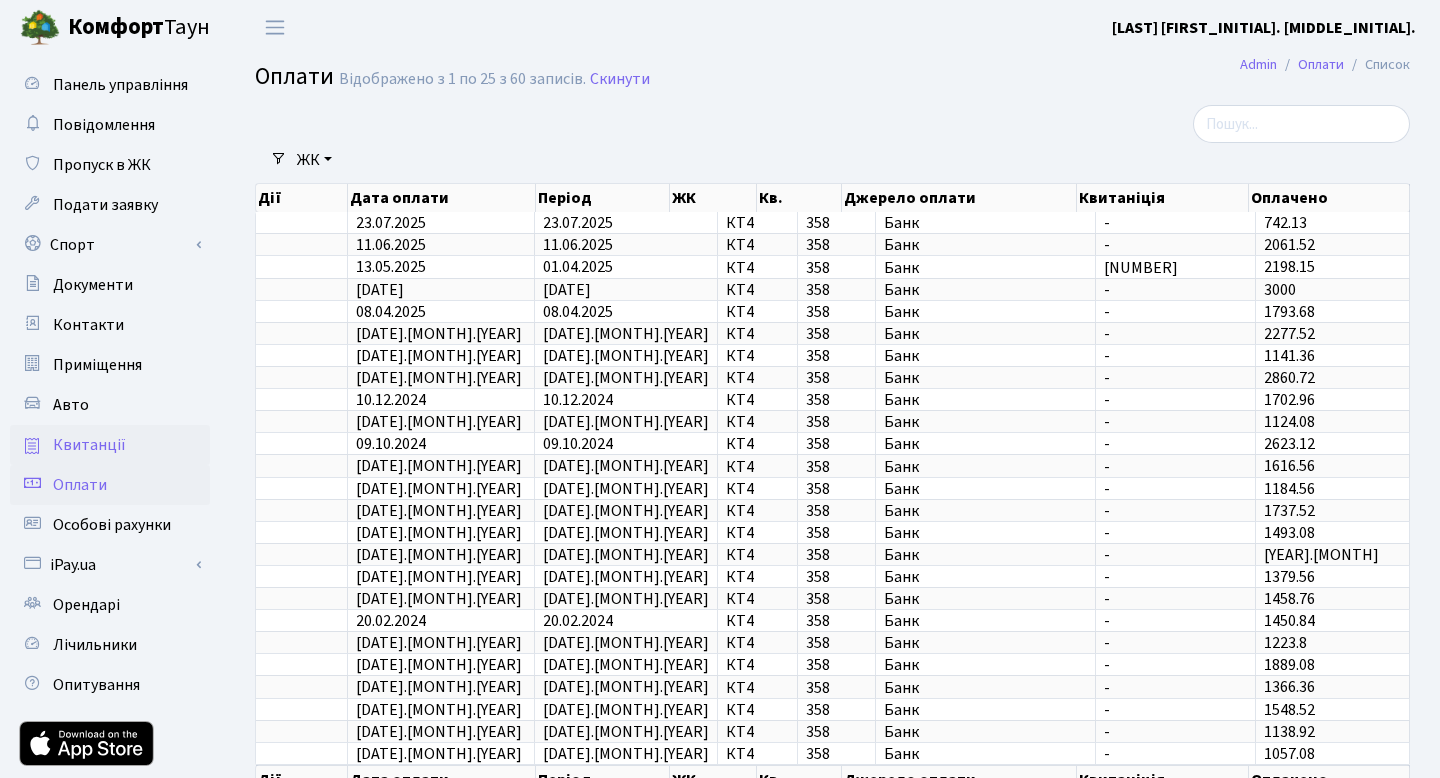 click on "Квитанції" at bounding box center (89, 445) 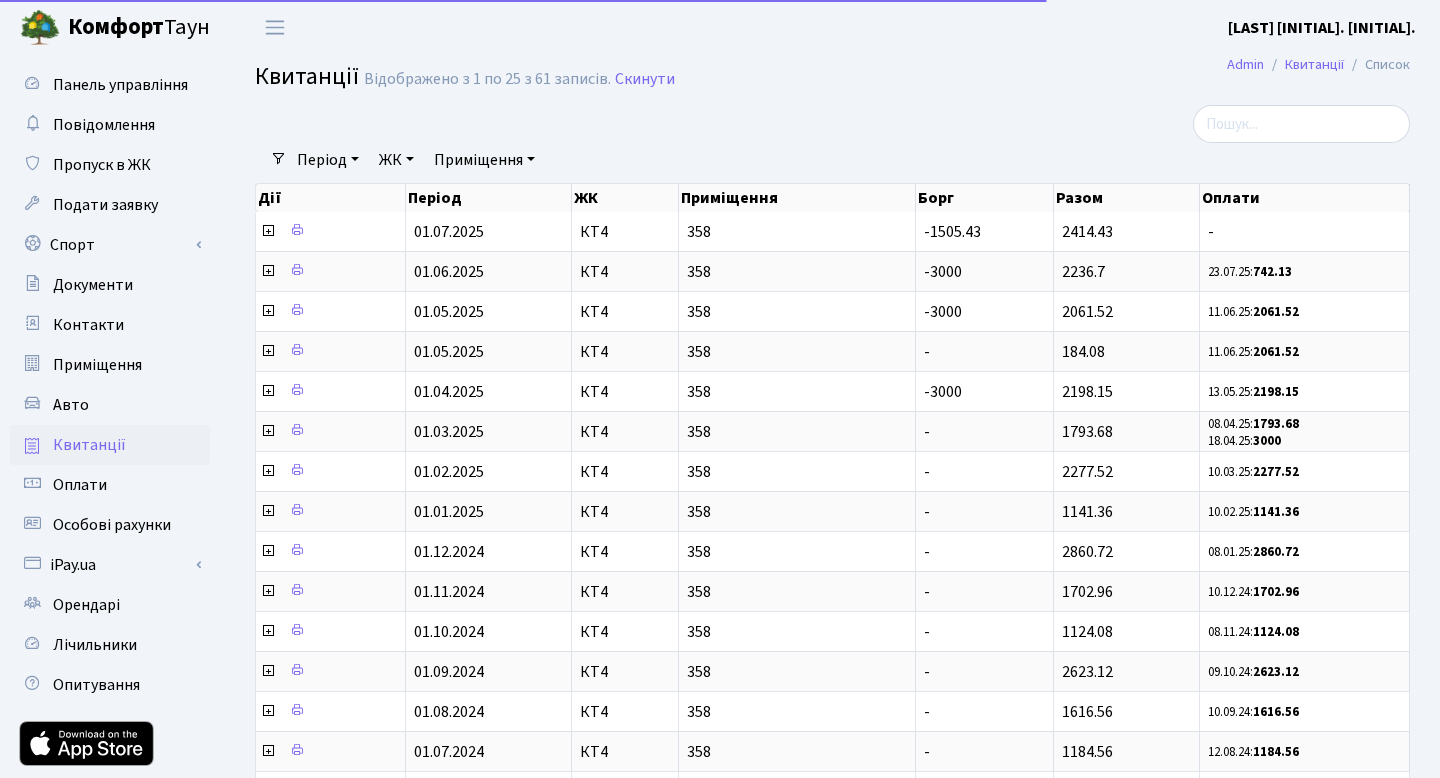 select on "25" 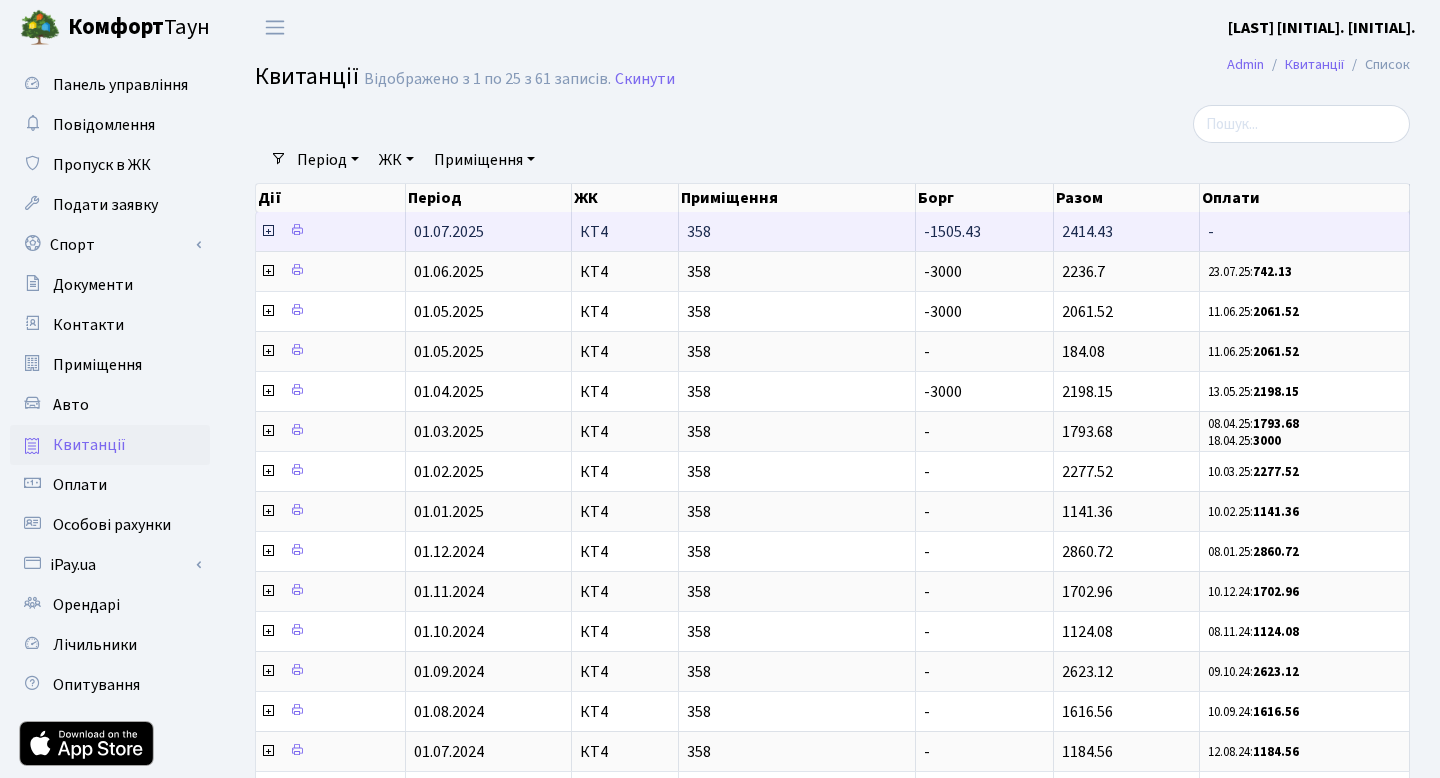 click on "-1505.43" at bounding box center [985, 231] 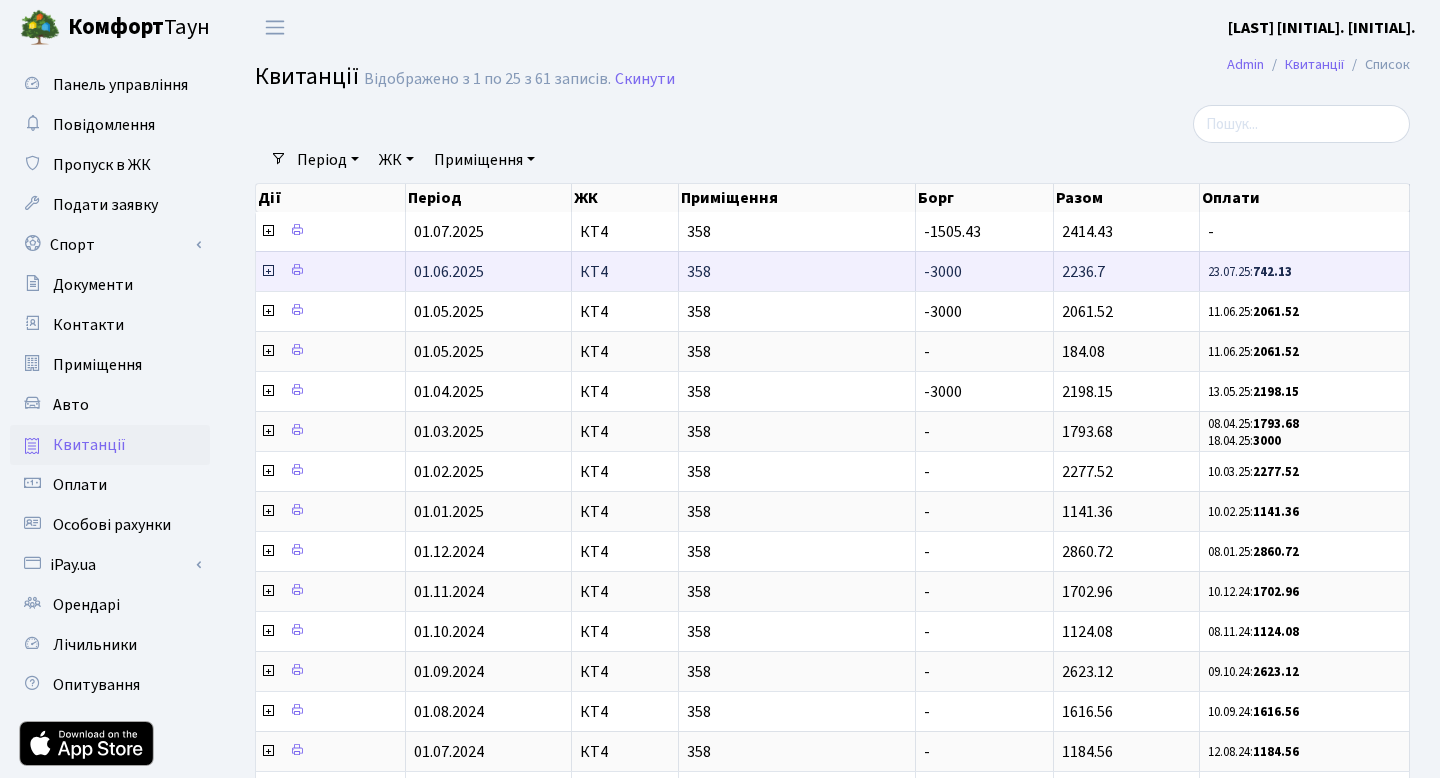 click on "-3000" at bounding box center (985, 271) 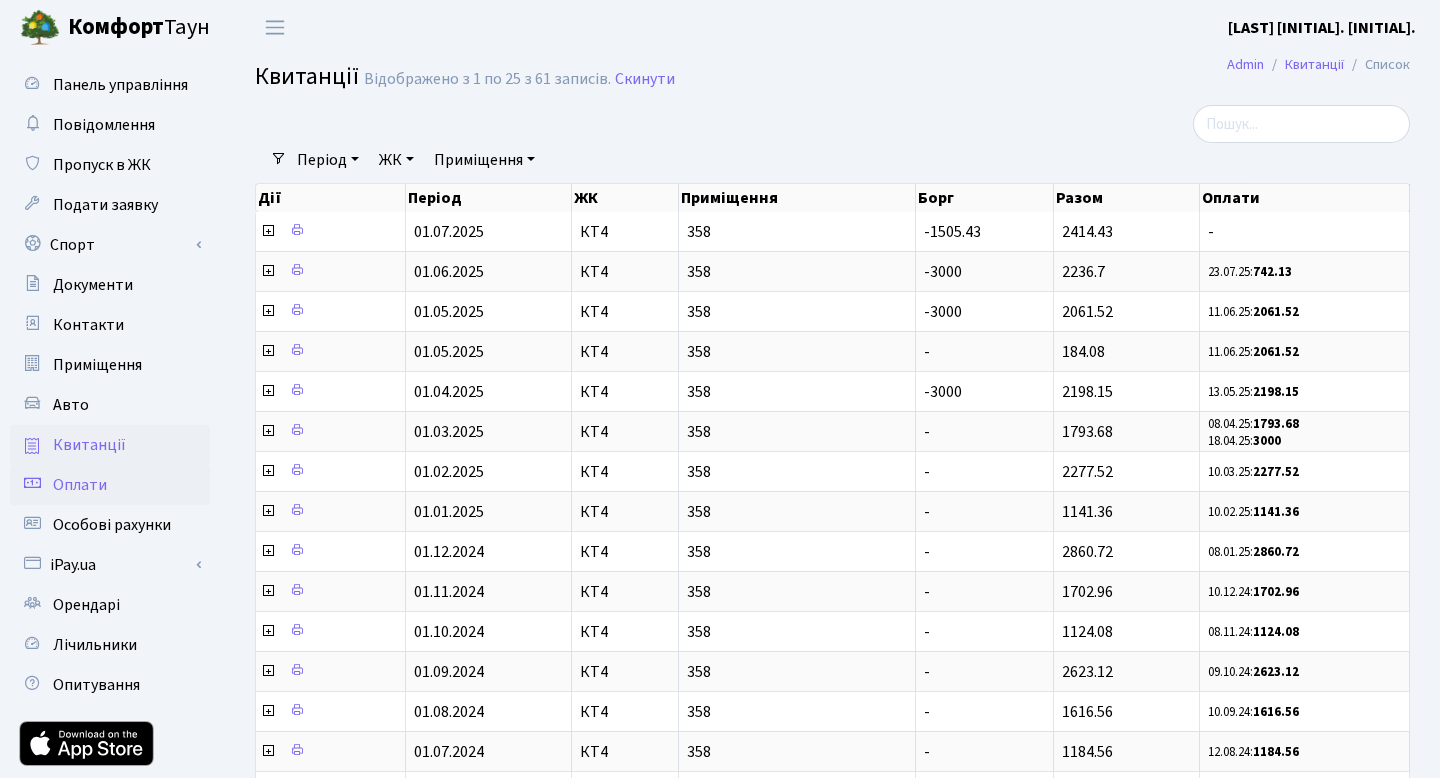 click on "Оплати" at bounding box center (80, 485) 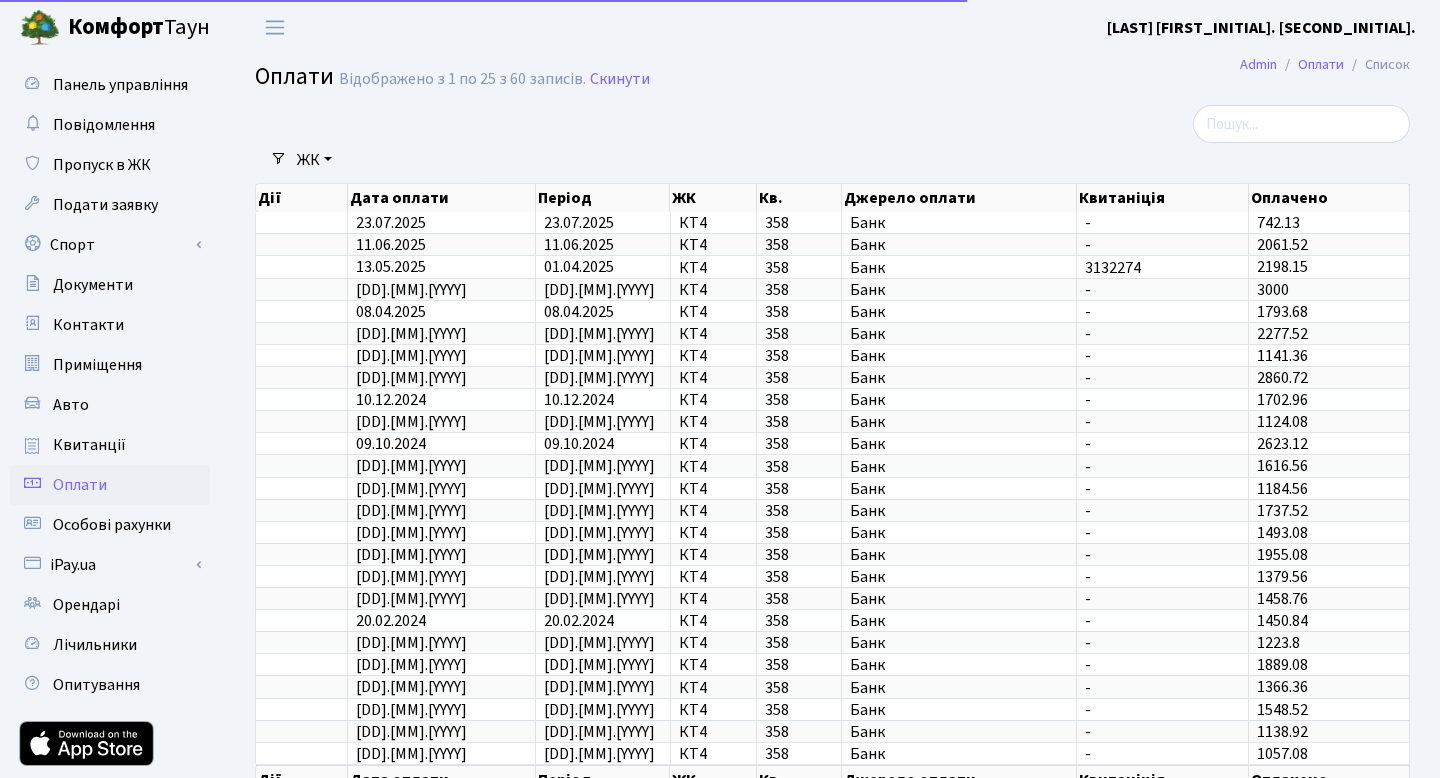 select on "25" 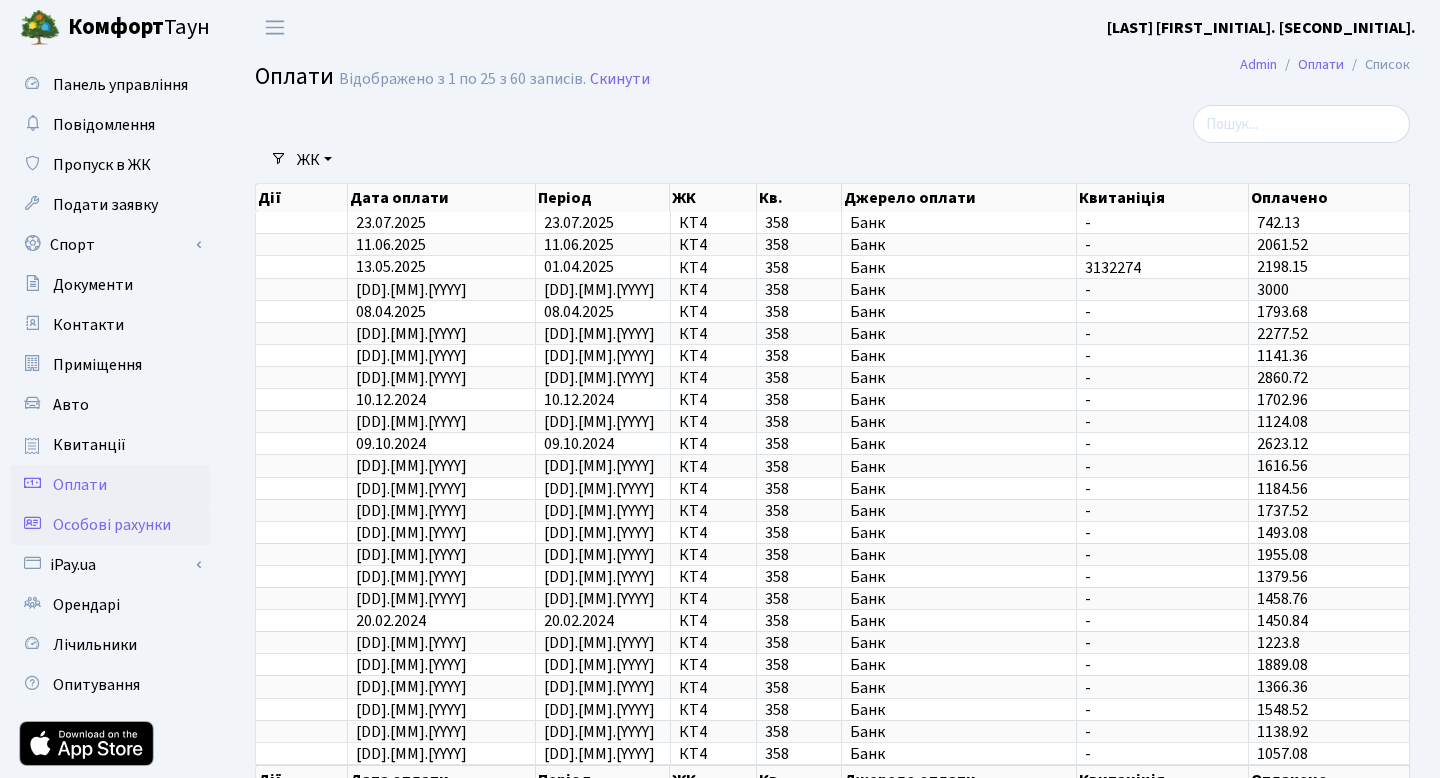 click on "Особові рахунки" at bounding box center [112, 525] 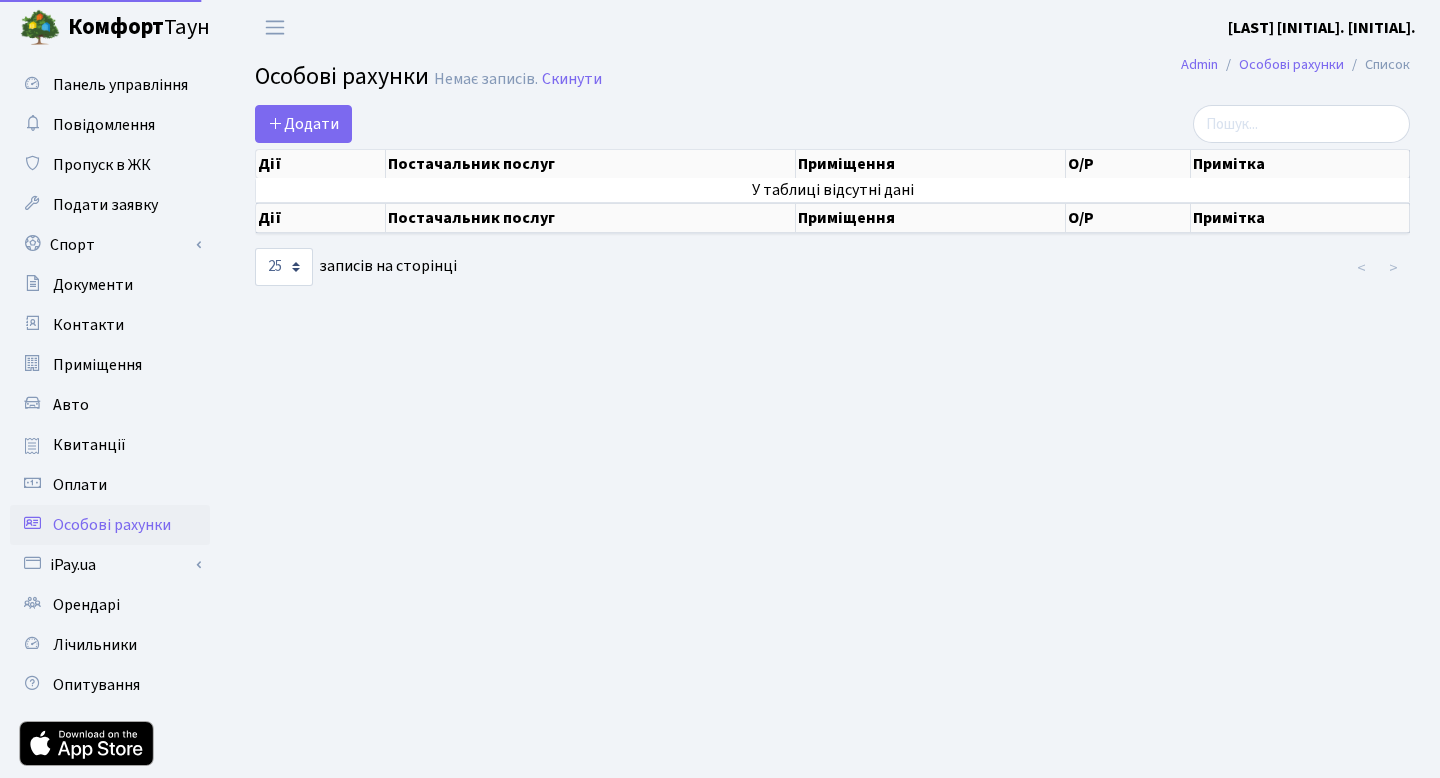 select on "25" 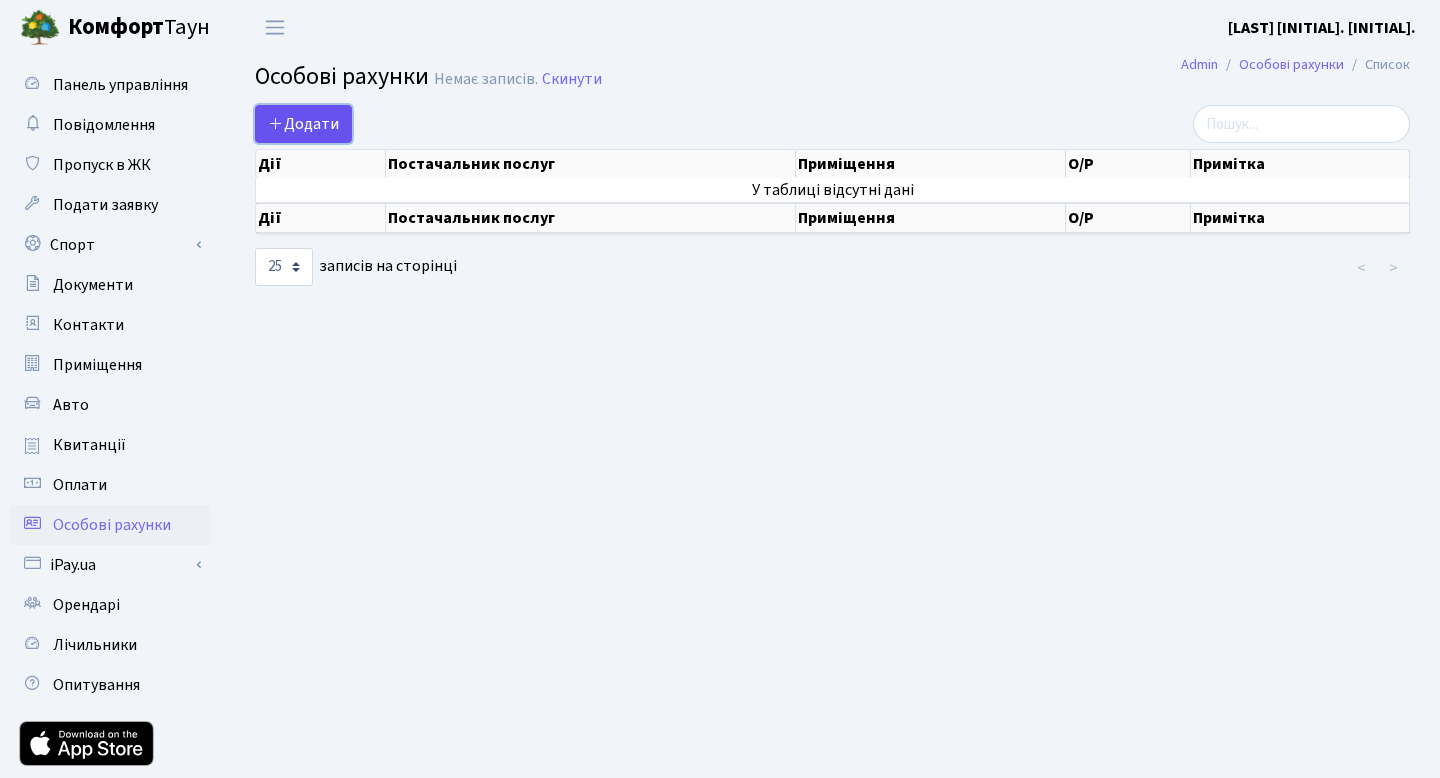 click on "Додати" at bounding box center [303, 124] 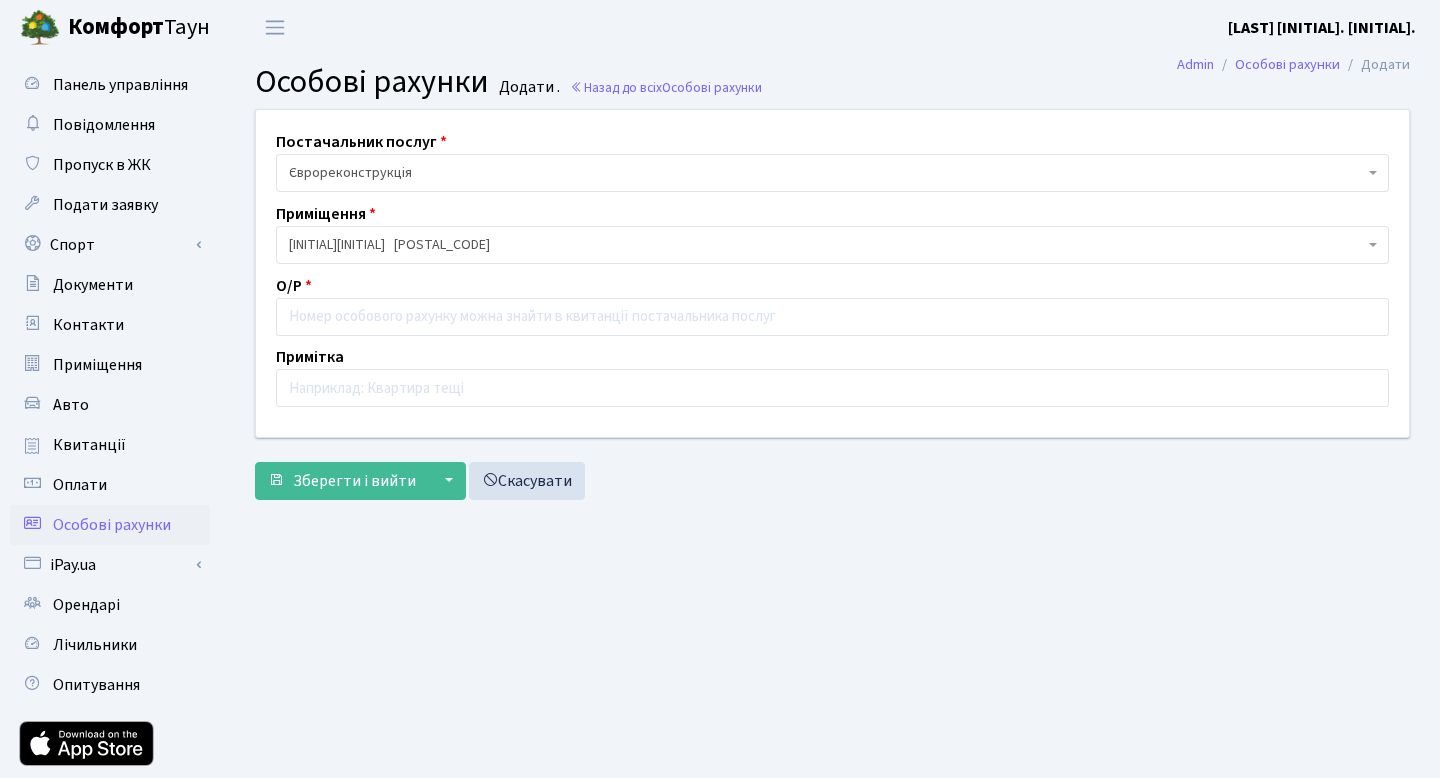 scroll, scrollTop: 0, scrollLeft: 0, axis: both 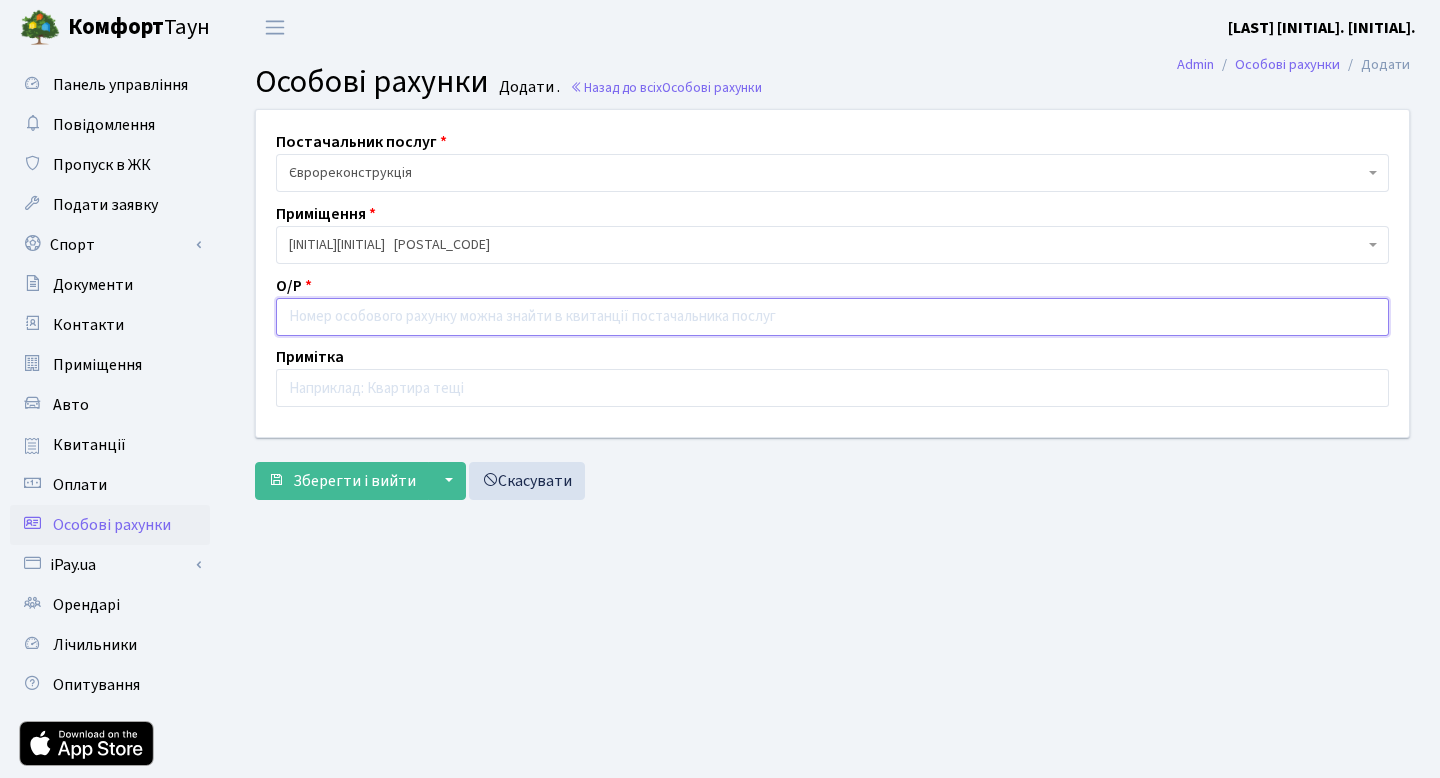 click at bounding box center (832, 317) 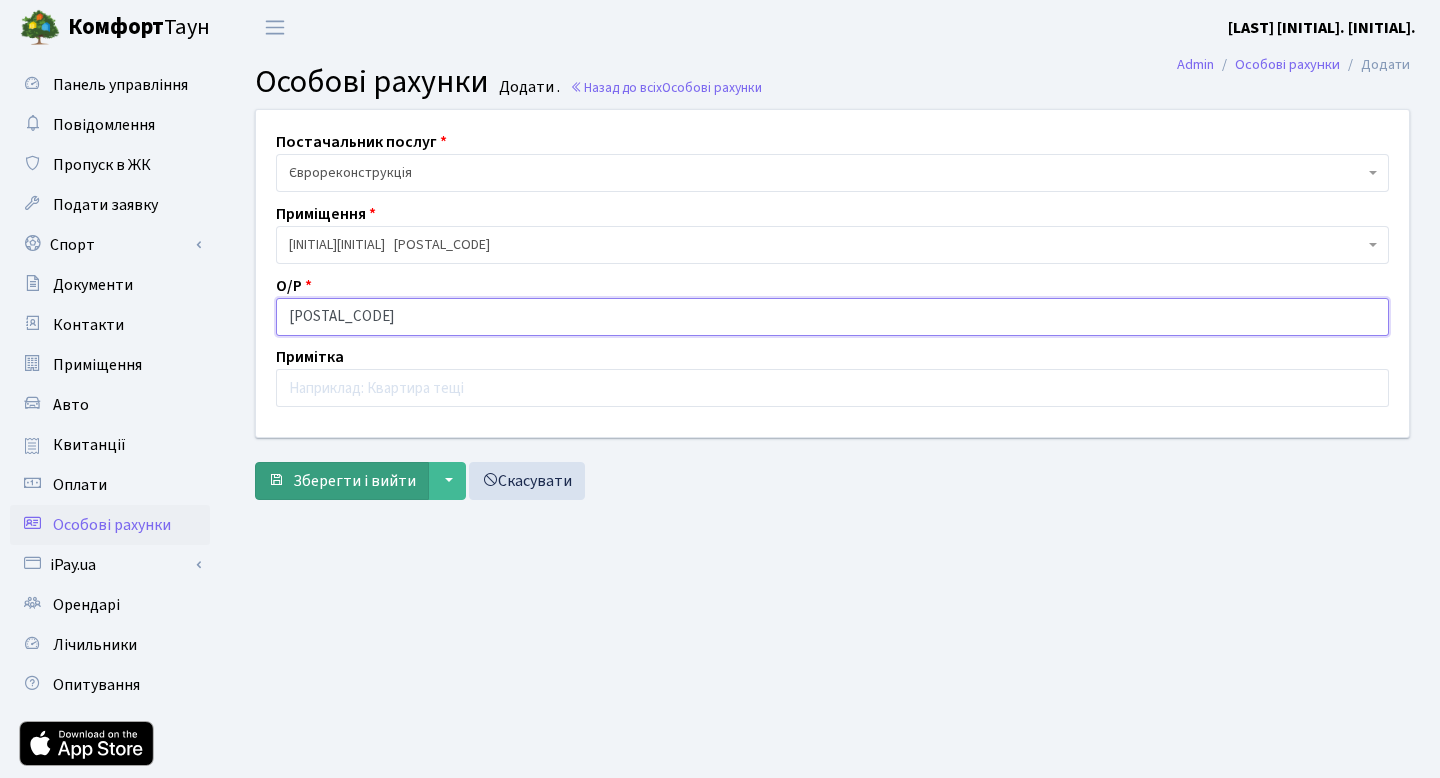 type on "[POSTAL_CODE]" 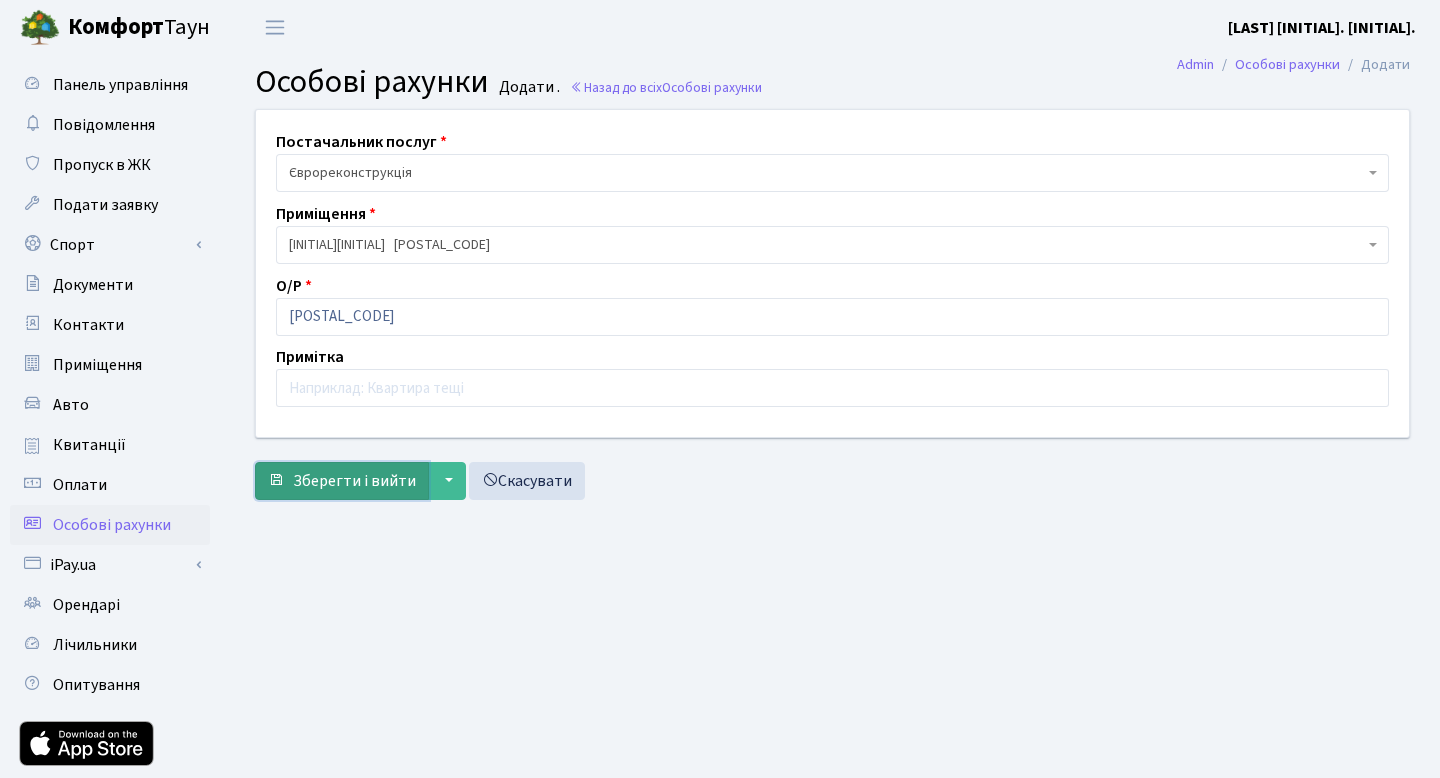 click on "Зберегти і вийти" at bounding box center (354, 481) 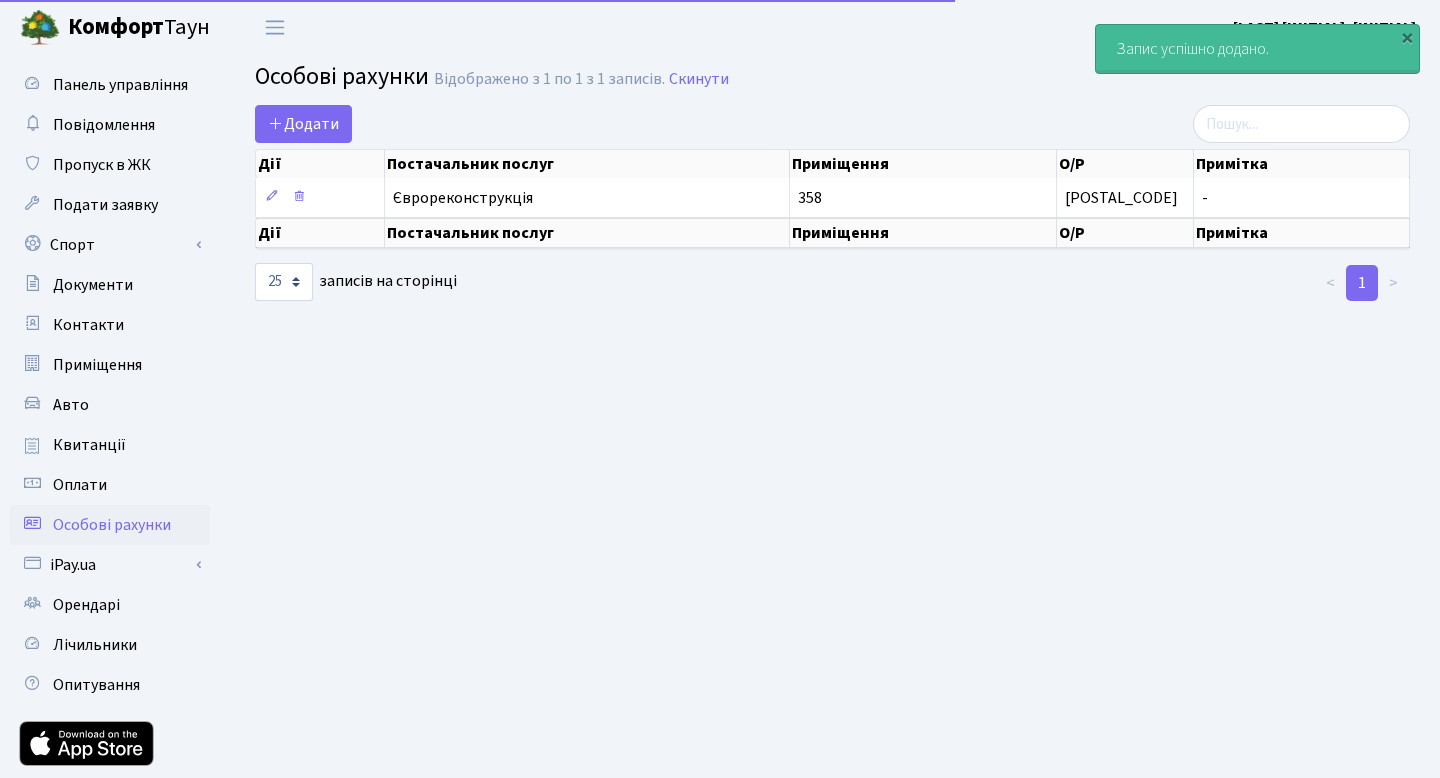 select on "25" 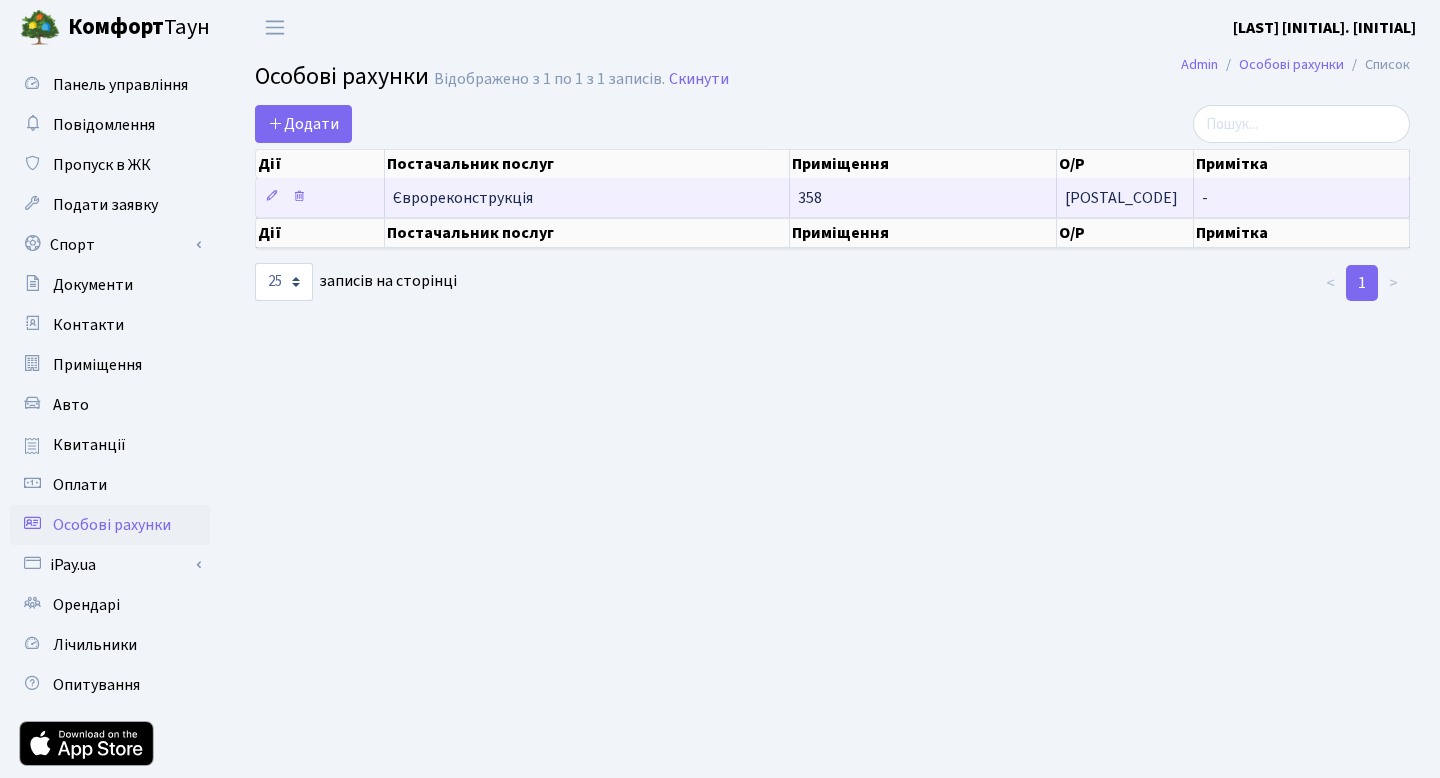 click on "Єврореконструкція" at bounding box center (587, 197) 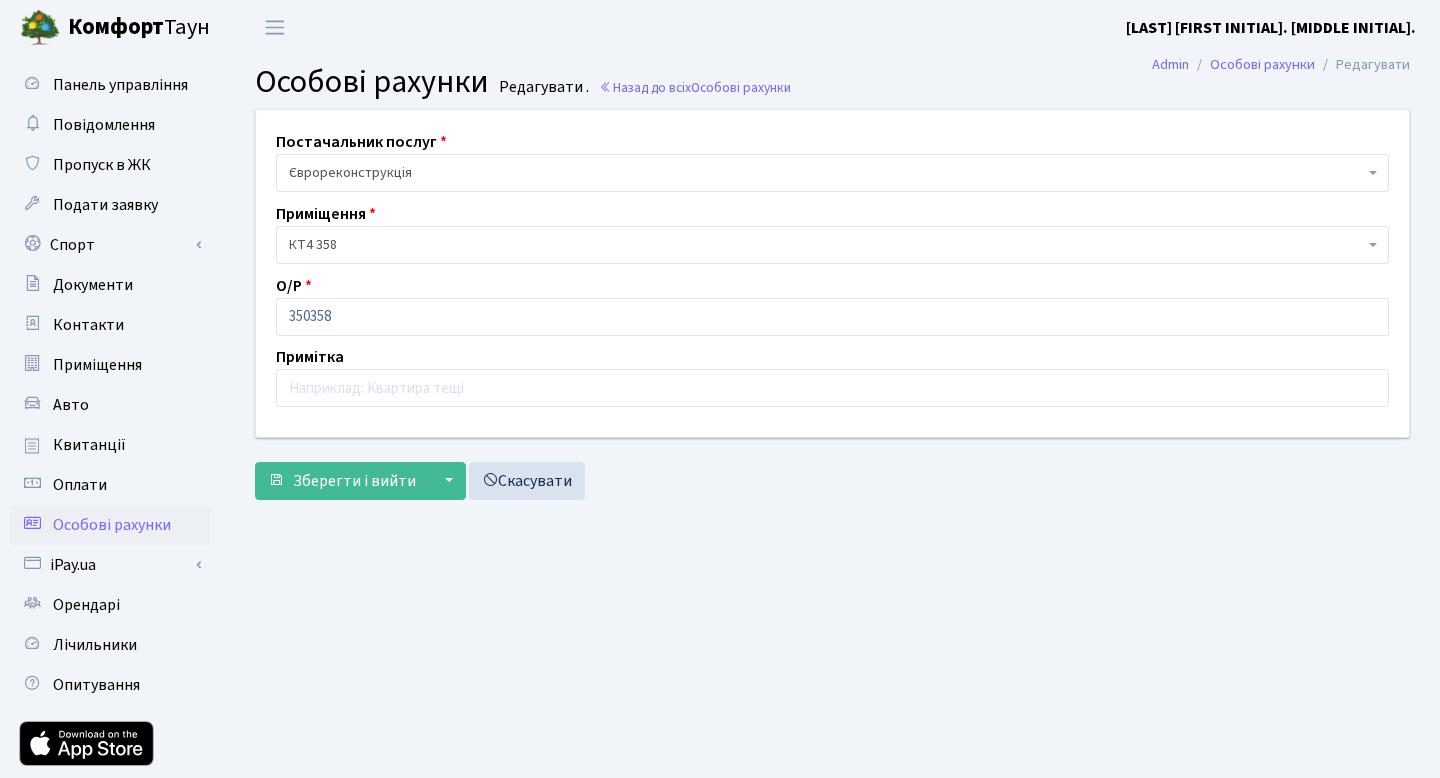 scroll, scrollTop: 0, scrollLeft: 0, axis: both 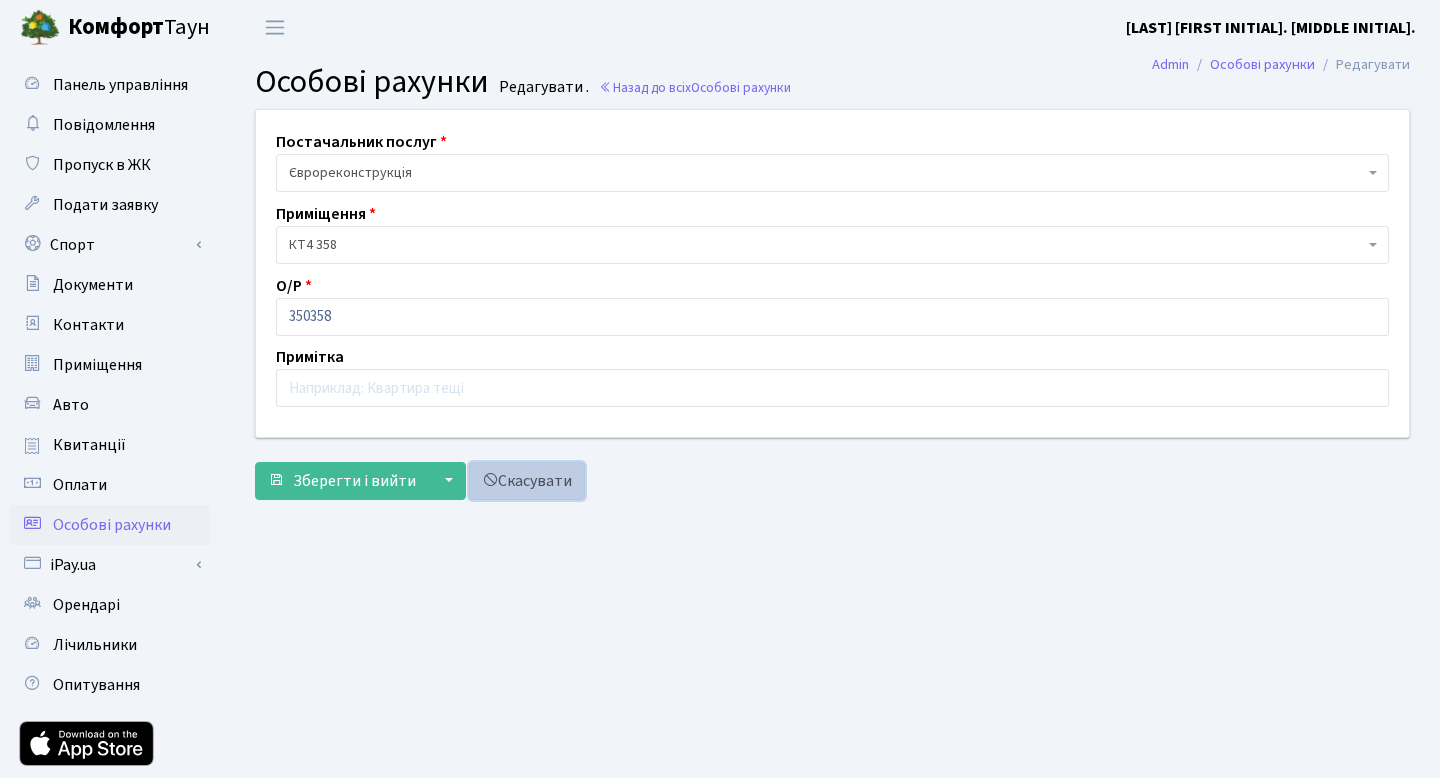 click on "Скасувати" at bounding box center [527, 481] 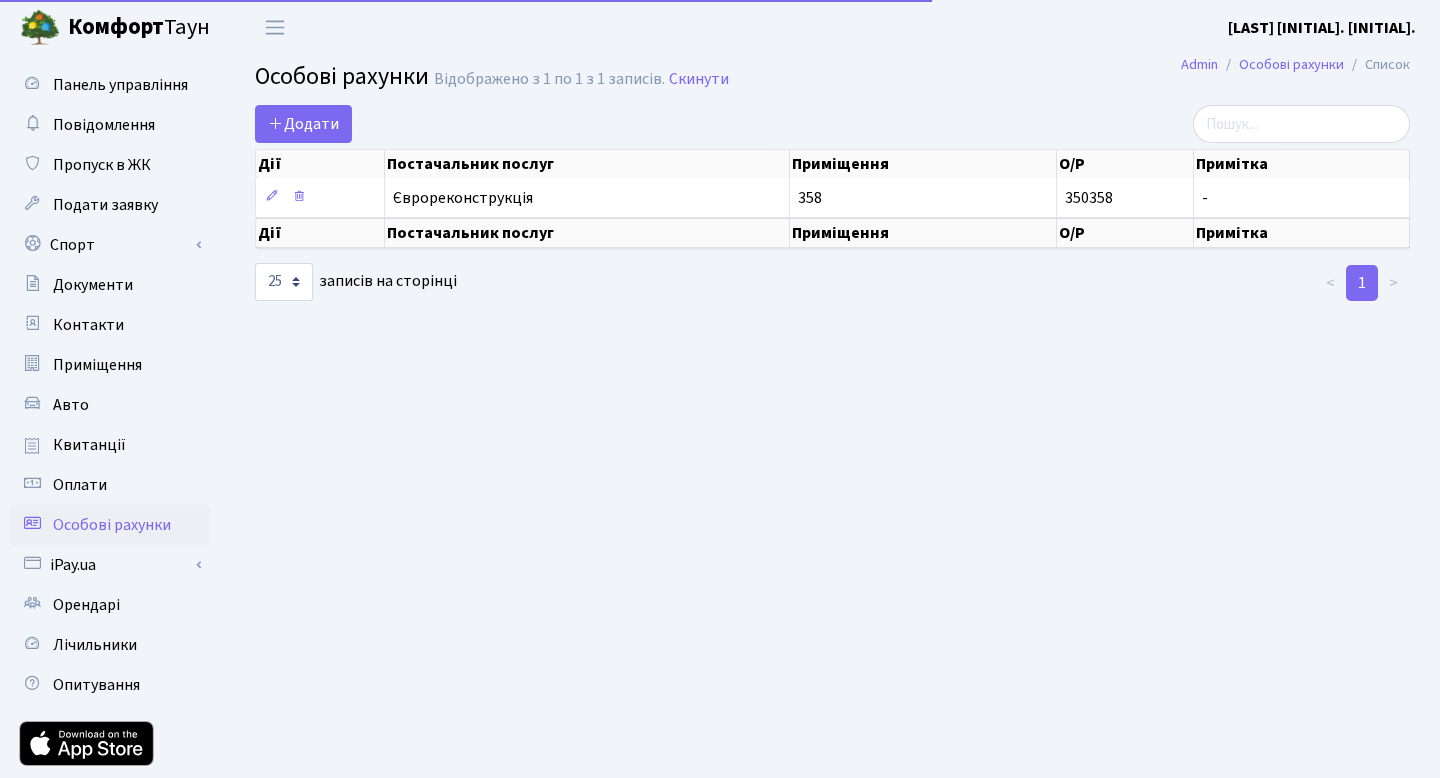 select on "25" 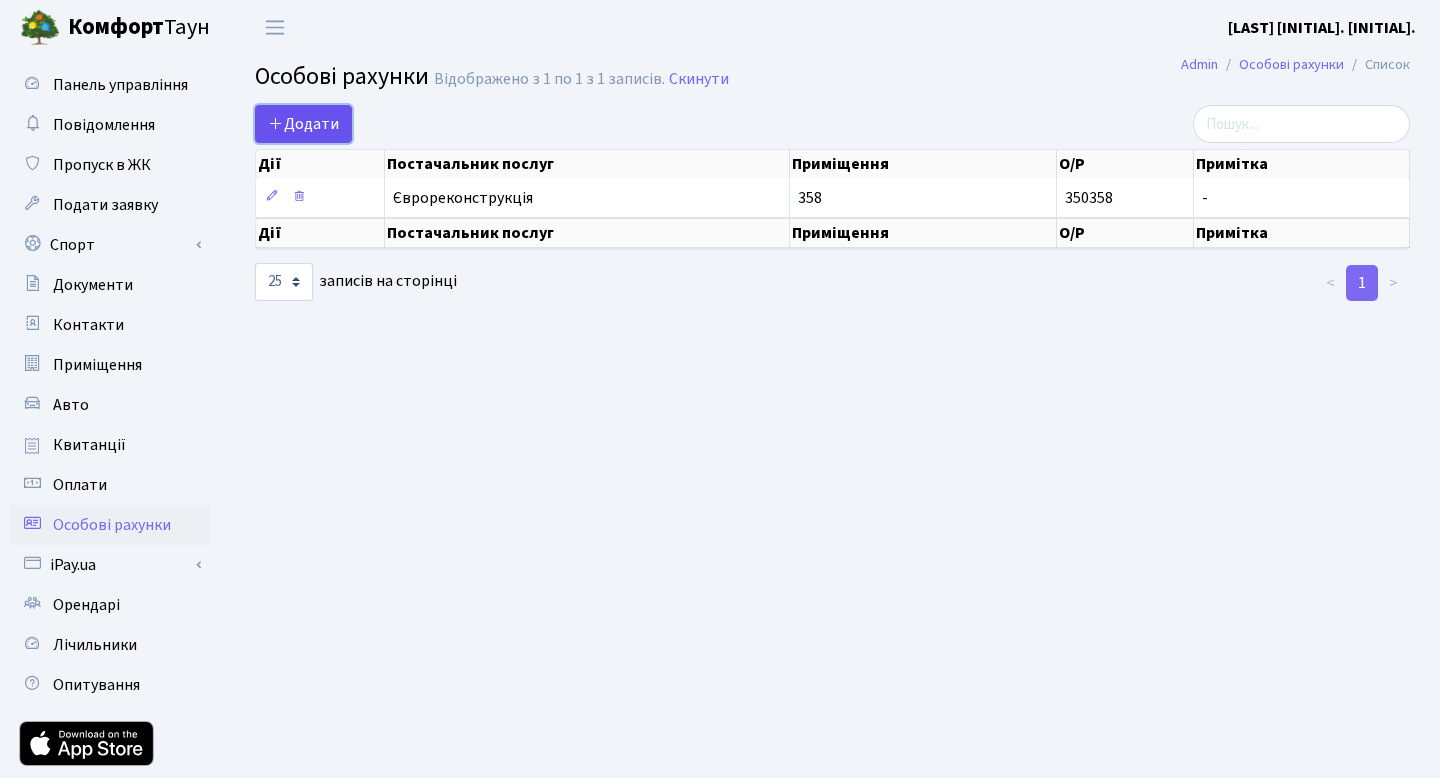 click on "Додати" at bounding box center (303, 124) 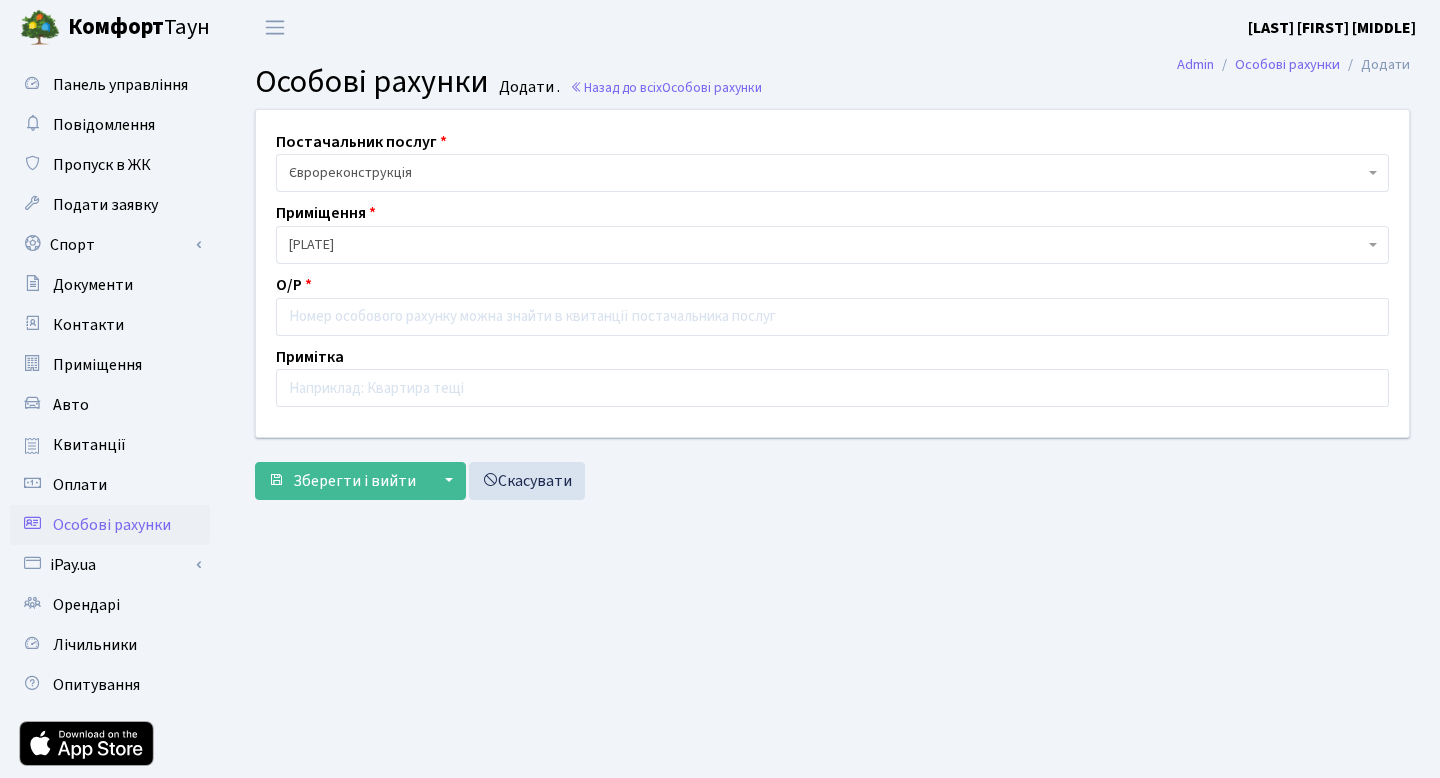 scroll, scrollTop: 0, scrollLeft: 0, axis: both 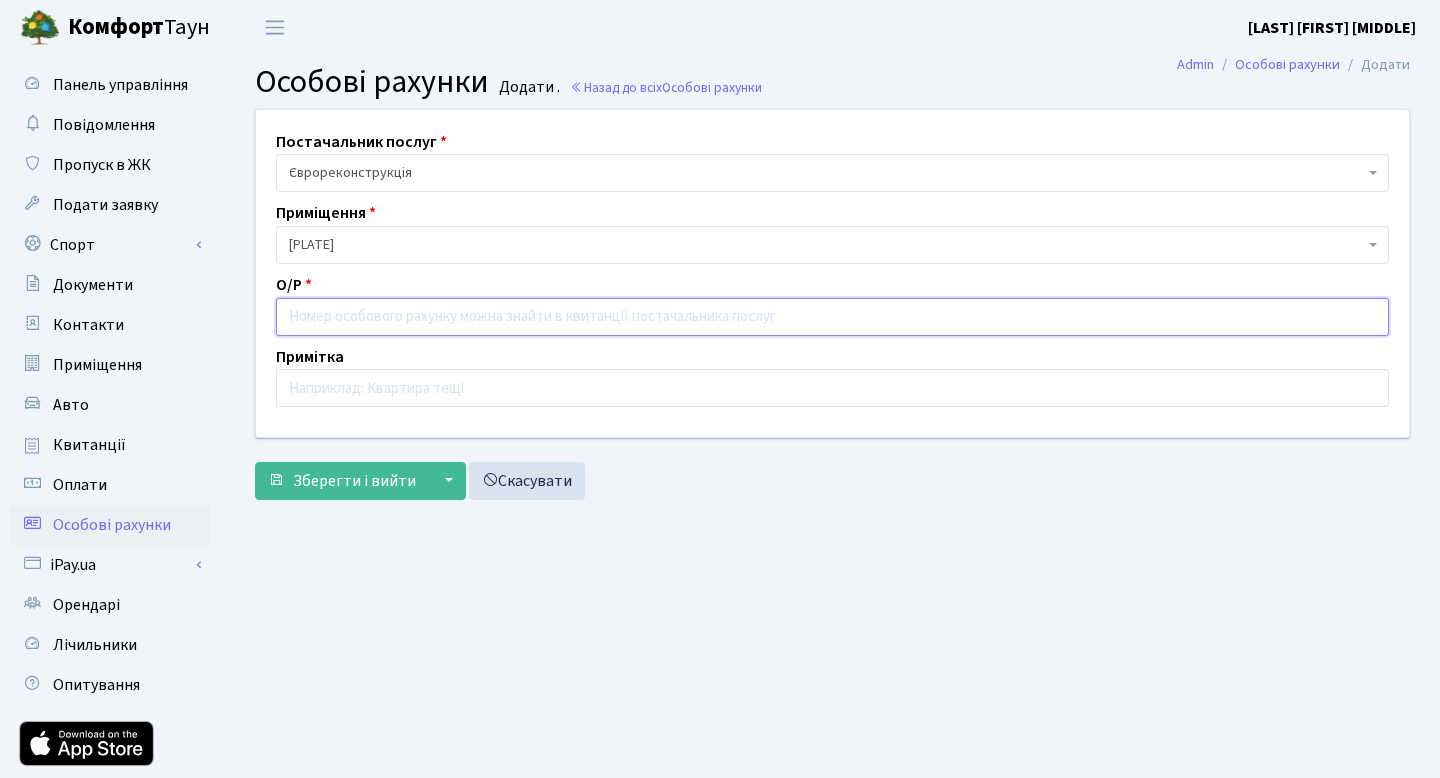 click at bounding box center (832, 317) 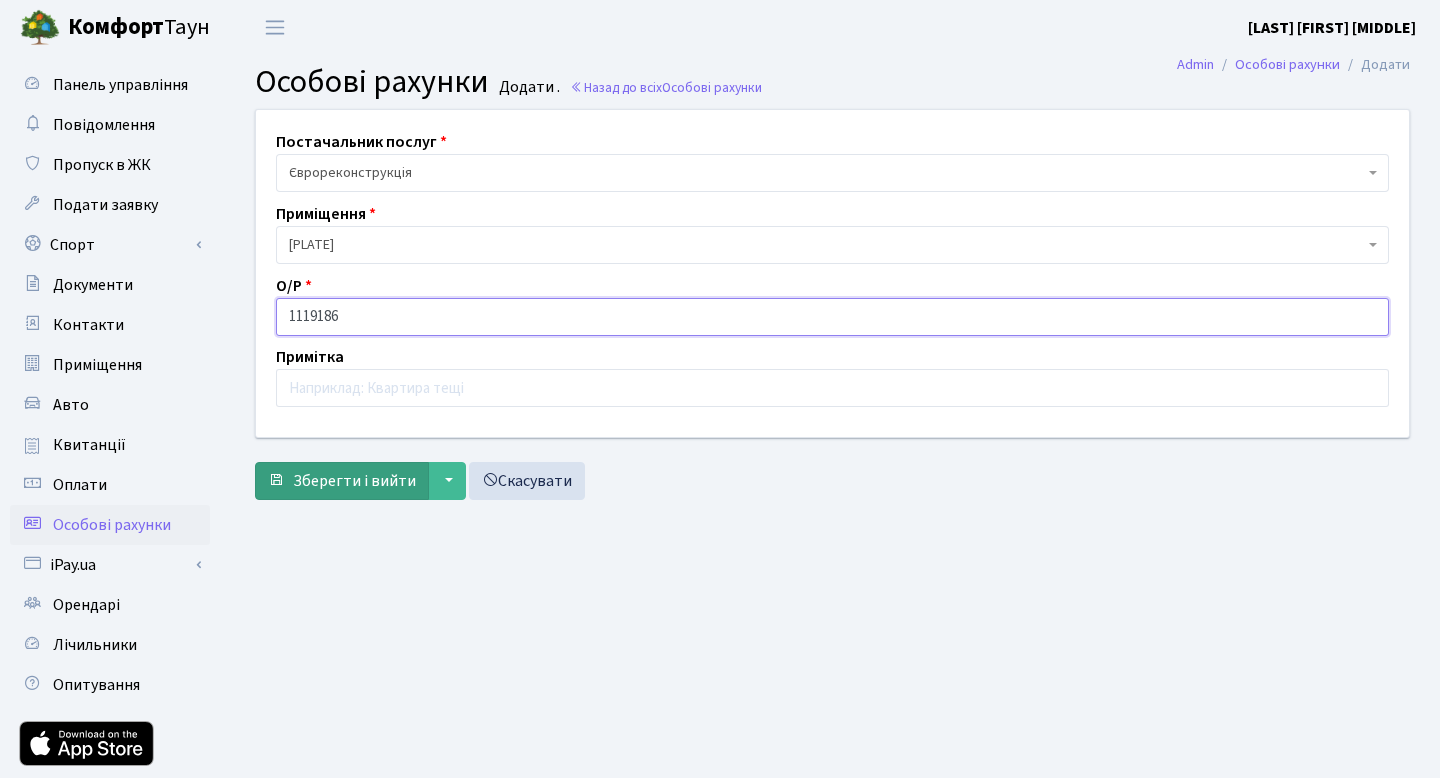 type on "1119186" 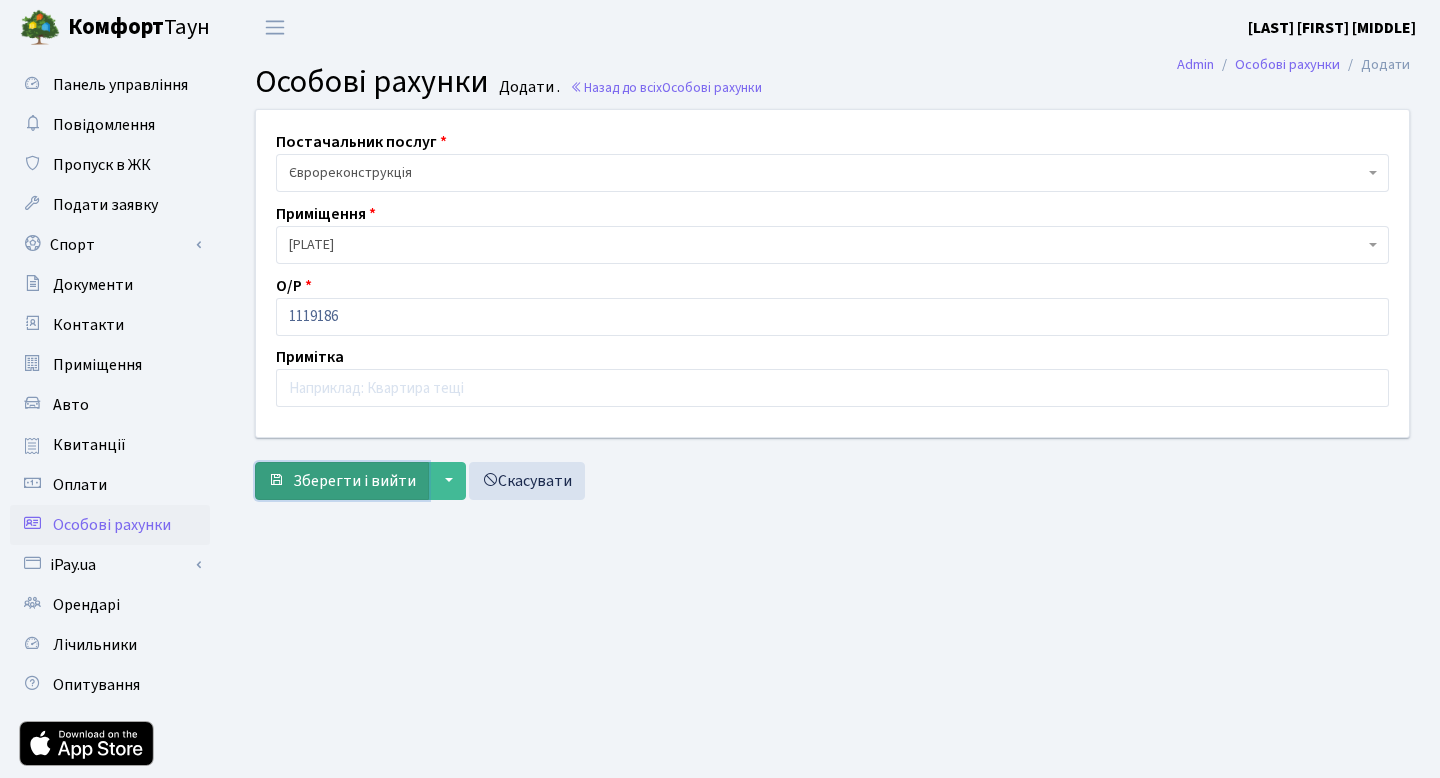 click on "Зберегти і вийти" at bounding box center (342, 481) 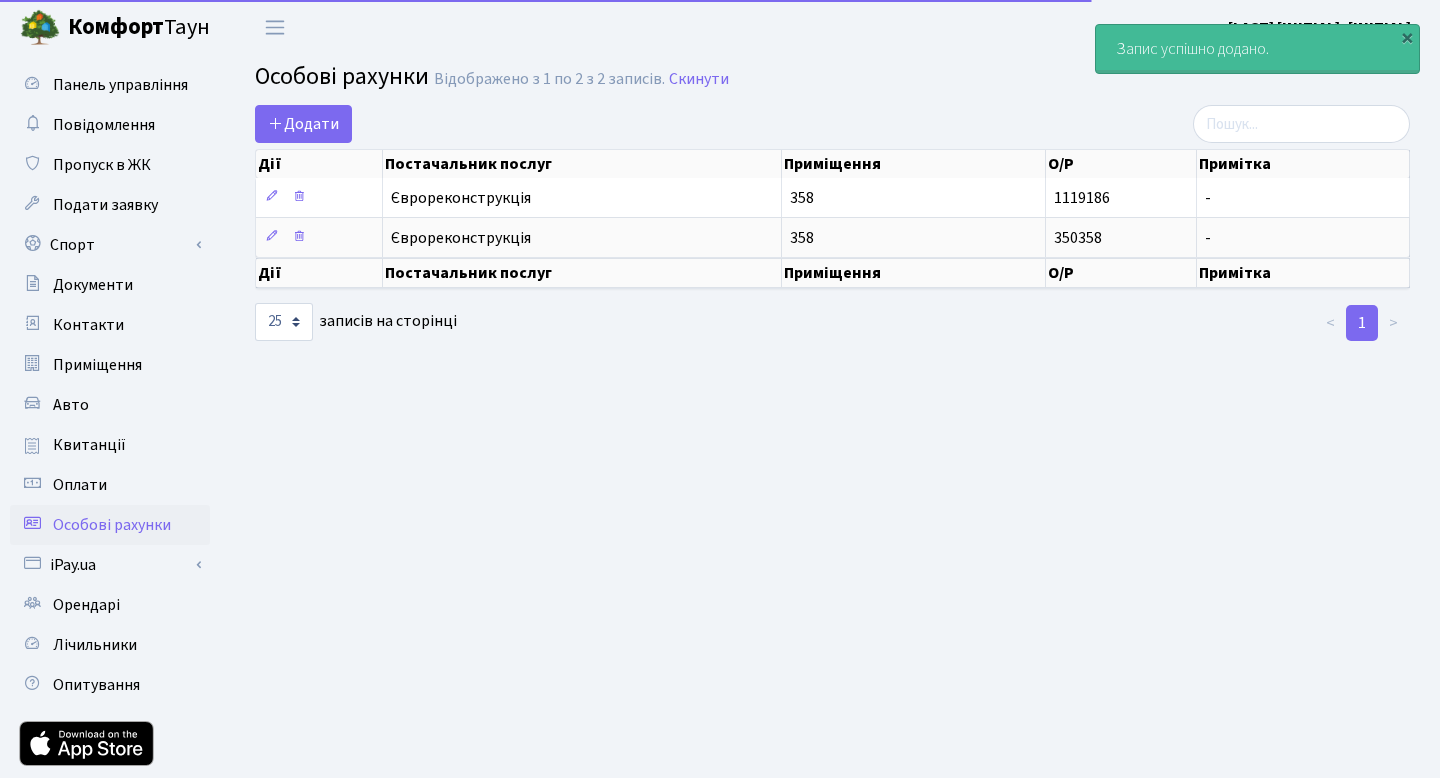 select on "25" 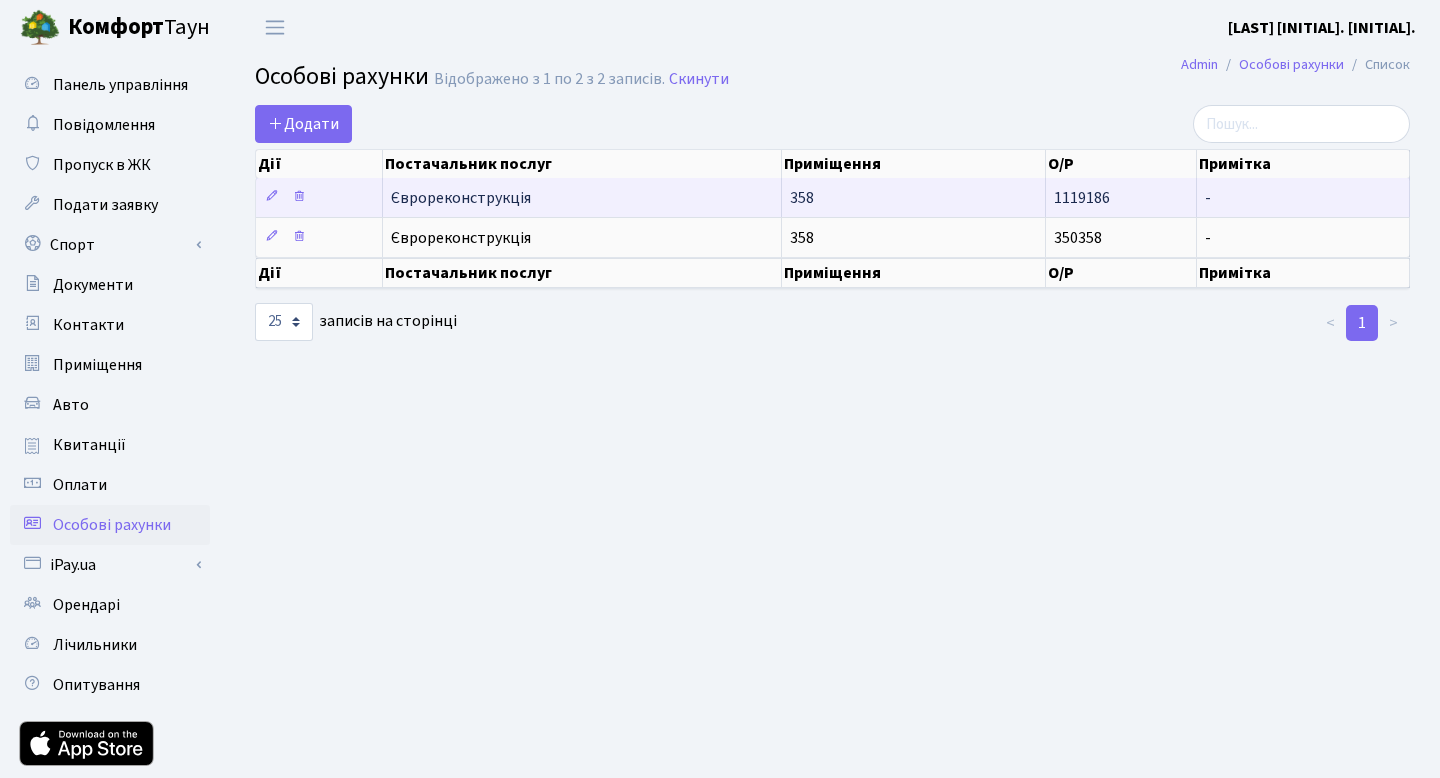 click on "Єврореконструкція" at bounding box center [582, 198] 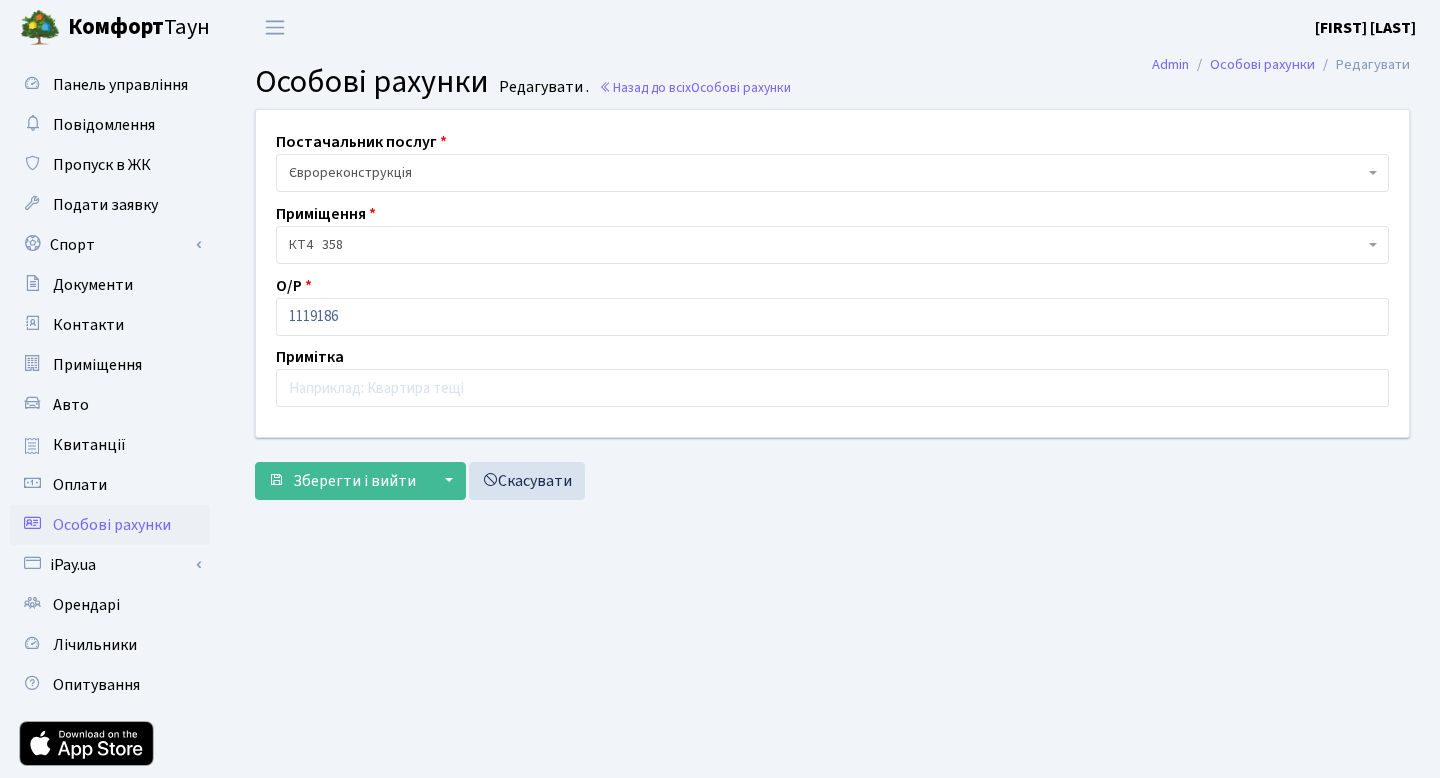 scroll, scrollTop: 0, scrollLeft: 0, axis: both 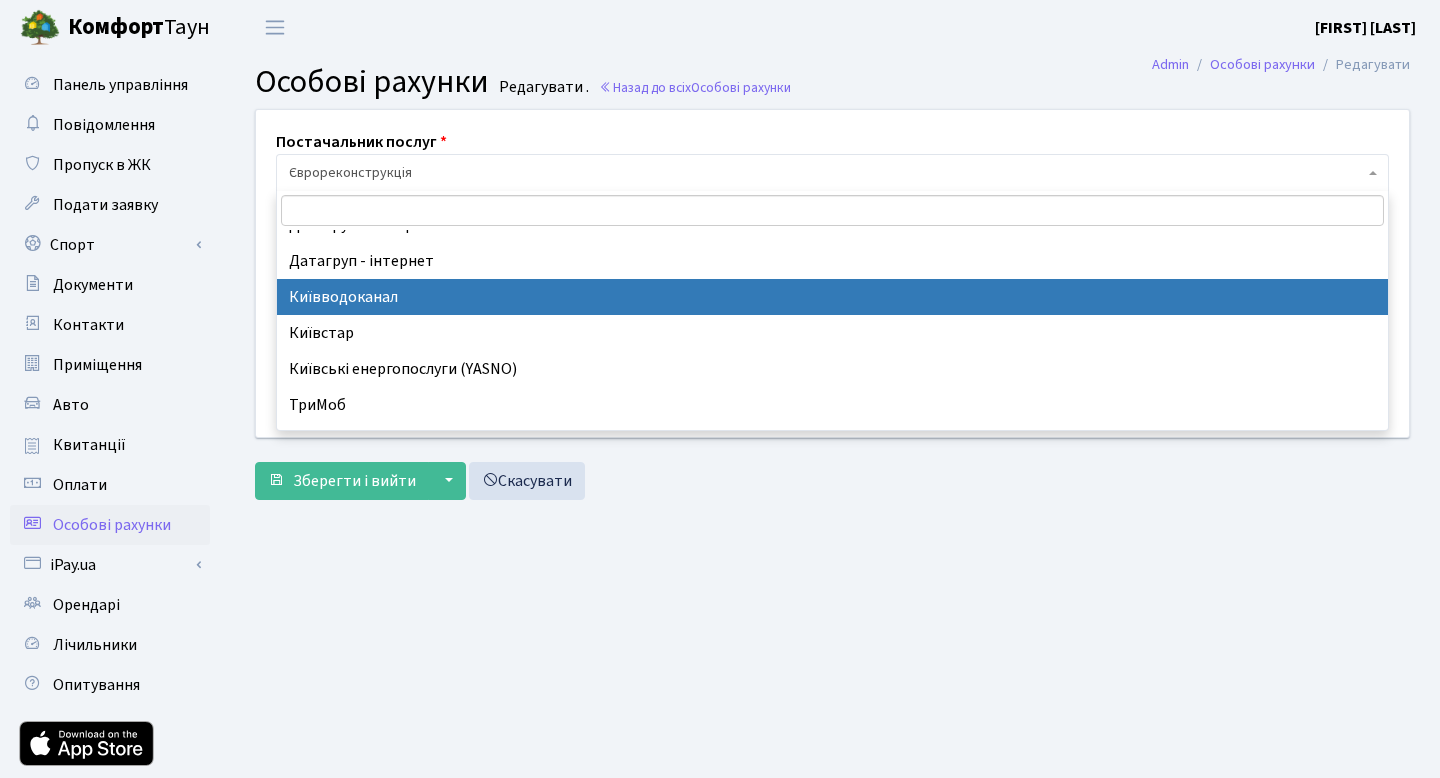 select on "1" 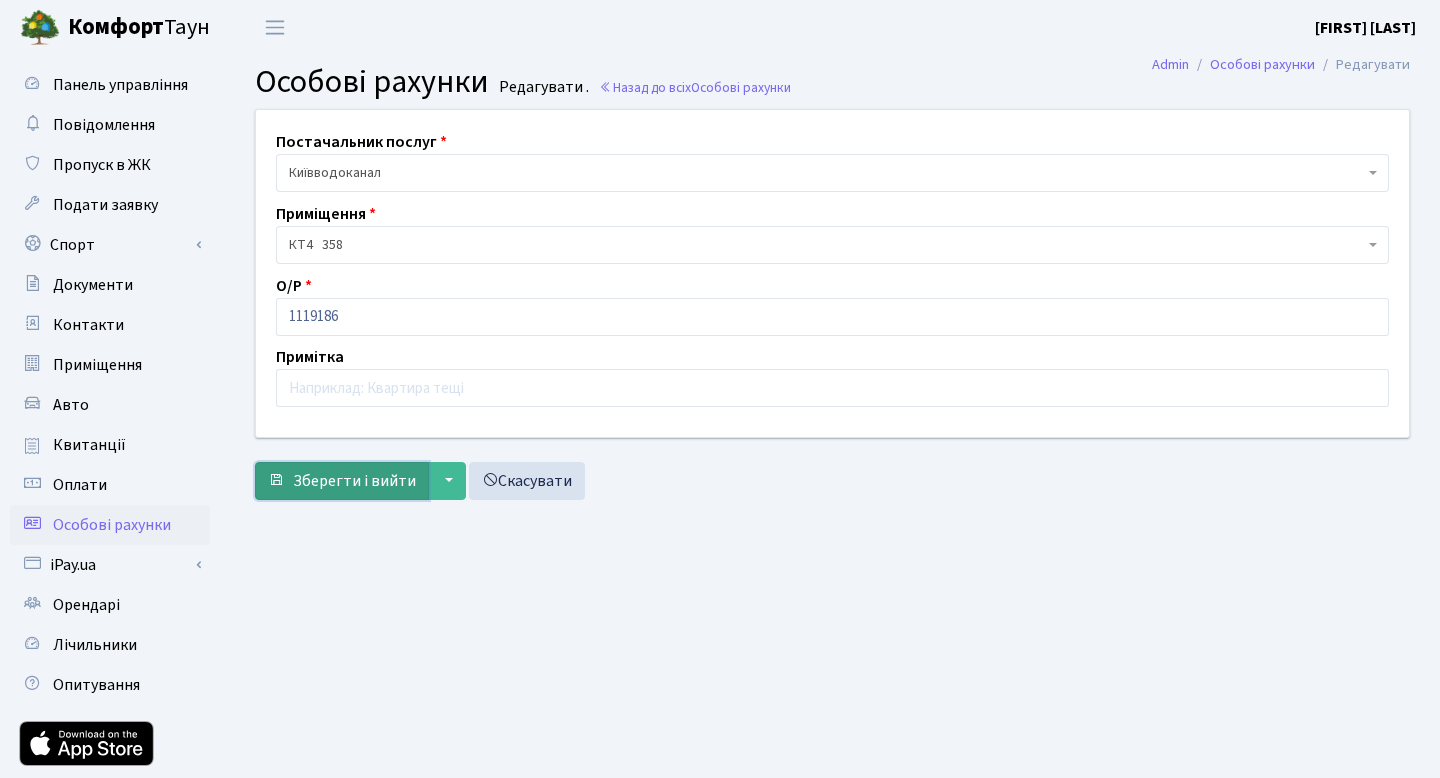 click on "Зберегти і вийти" at bounding box center (354, 481) 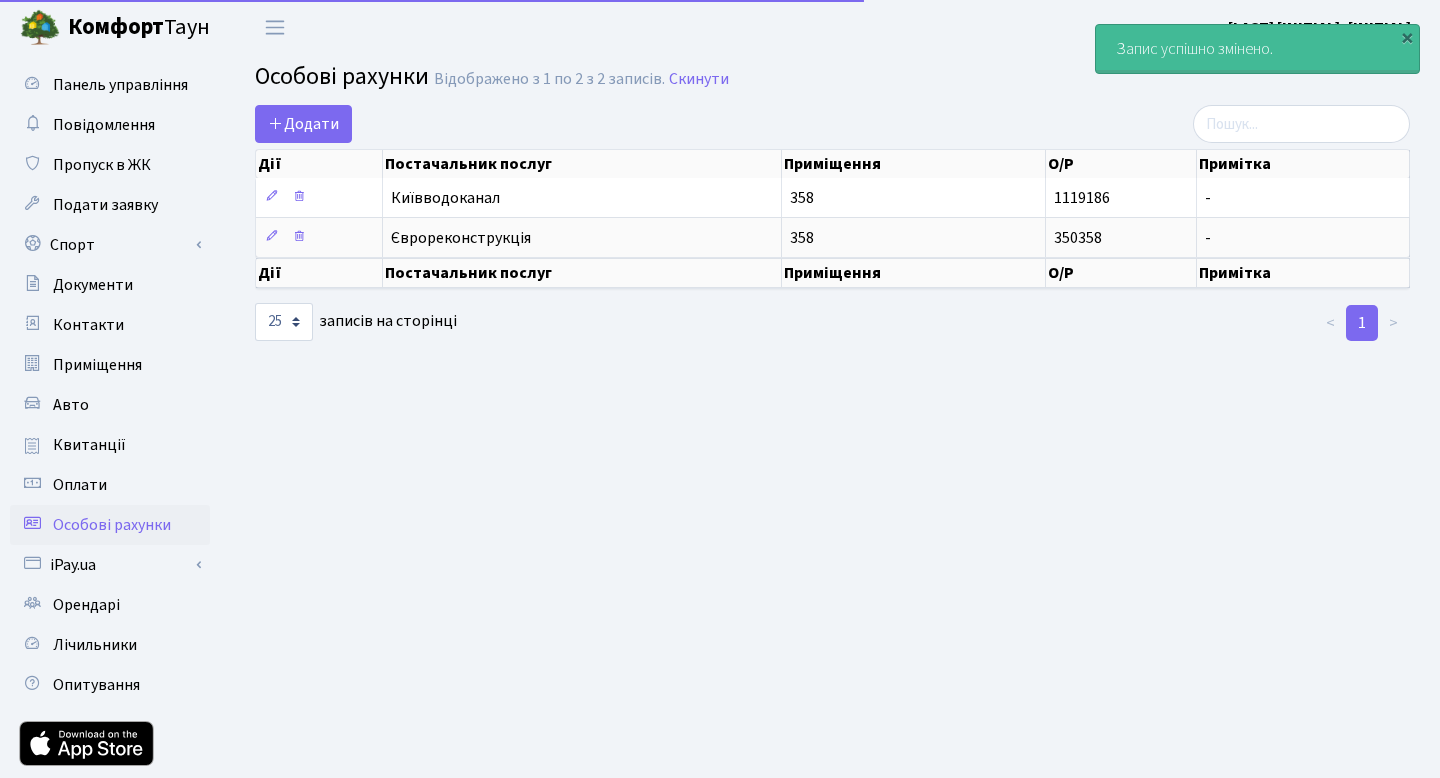 select on "25" 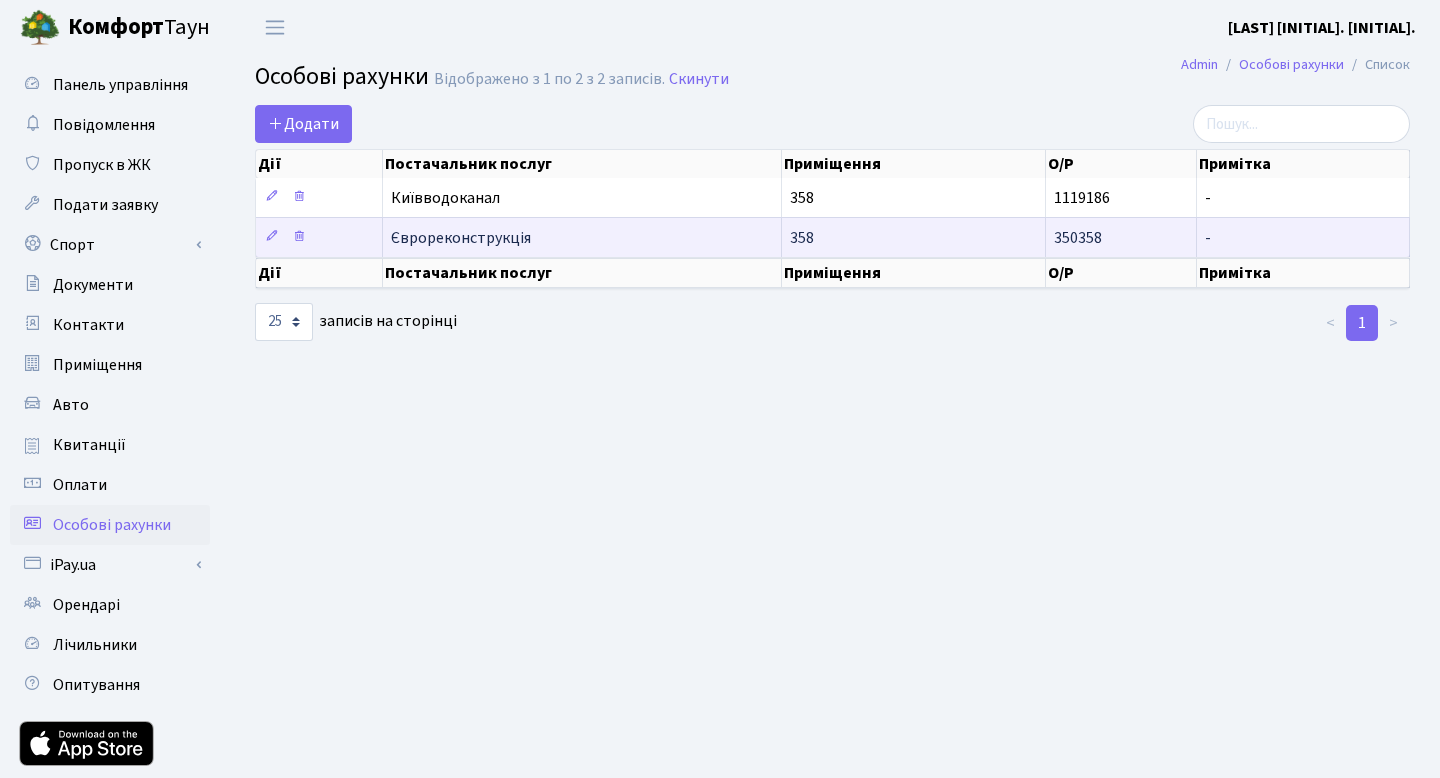 click on "Єврореконструкція" at bounding box center [582, 237] 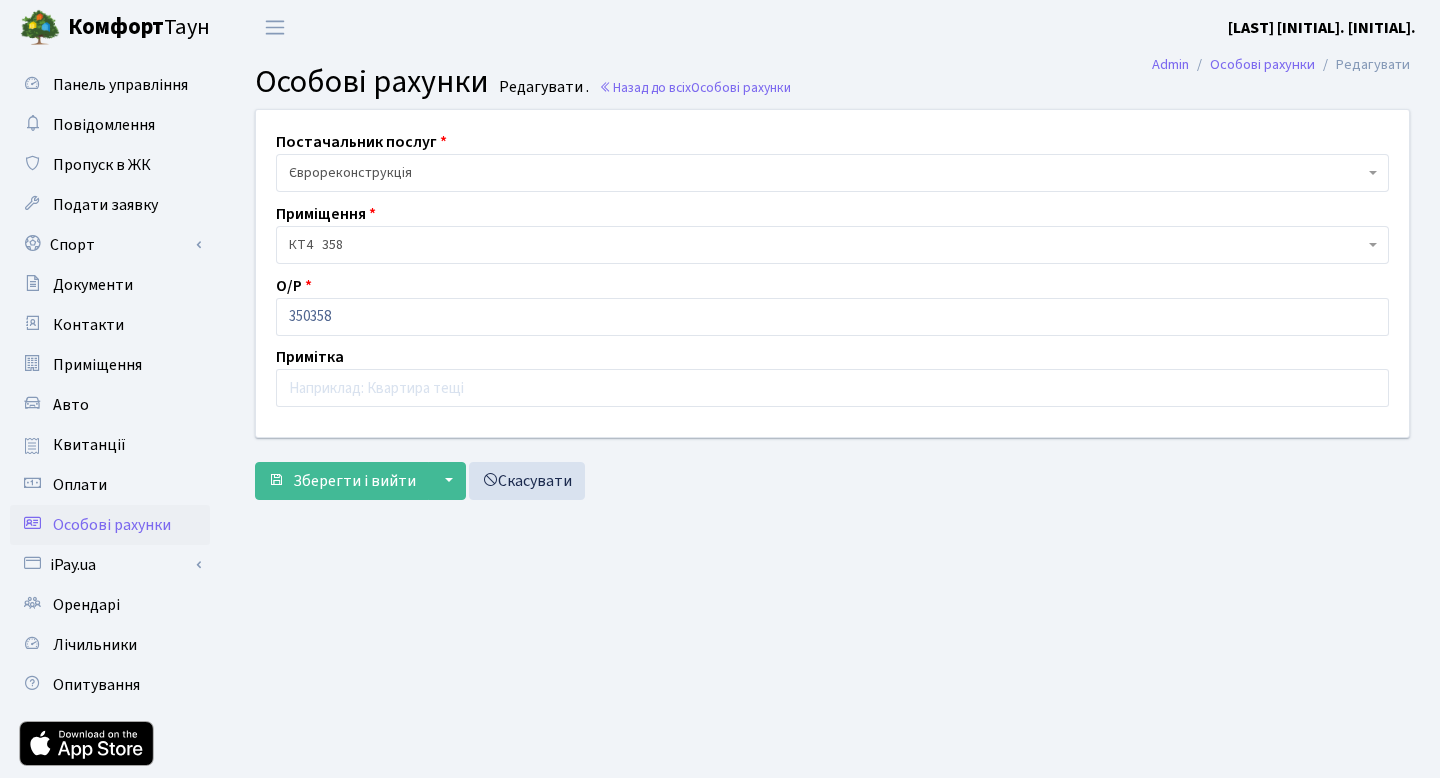 scroll, scrollTop: 0, scrollLeft: 0, axis: both 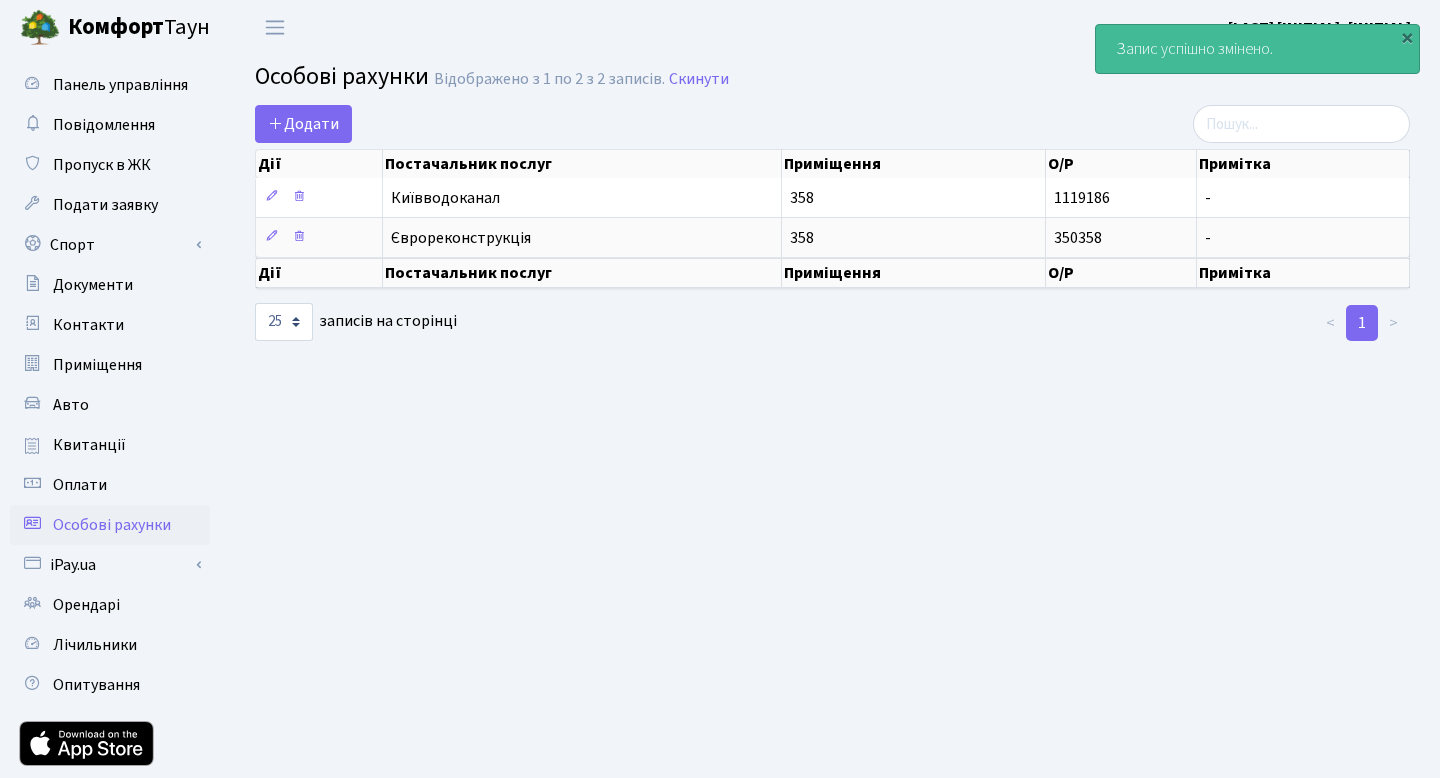 select on "25" 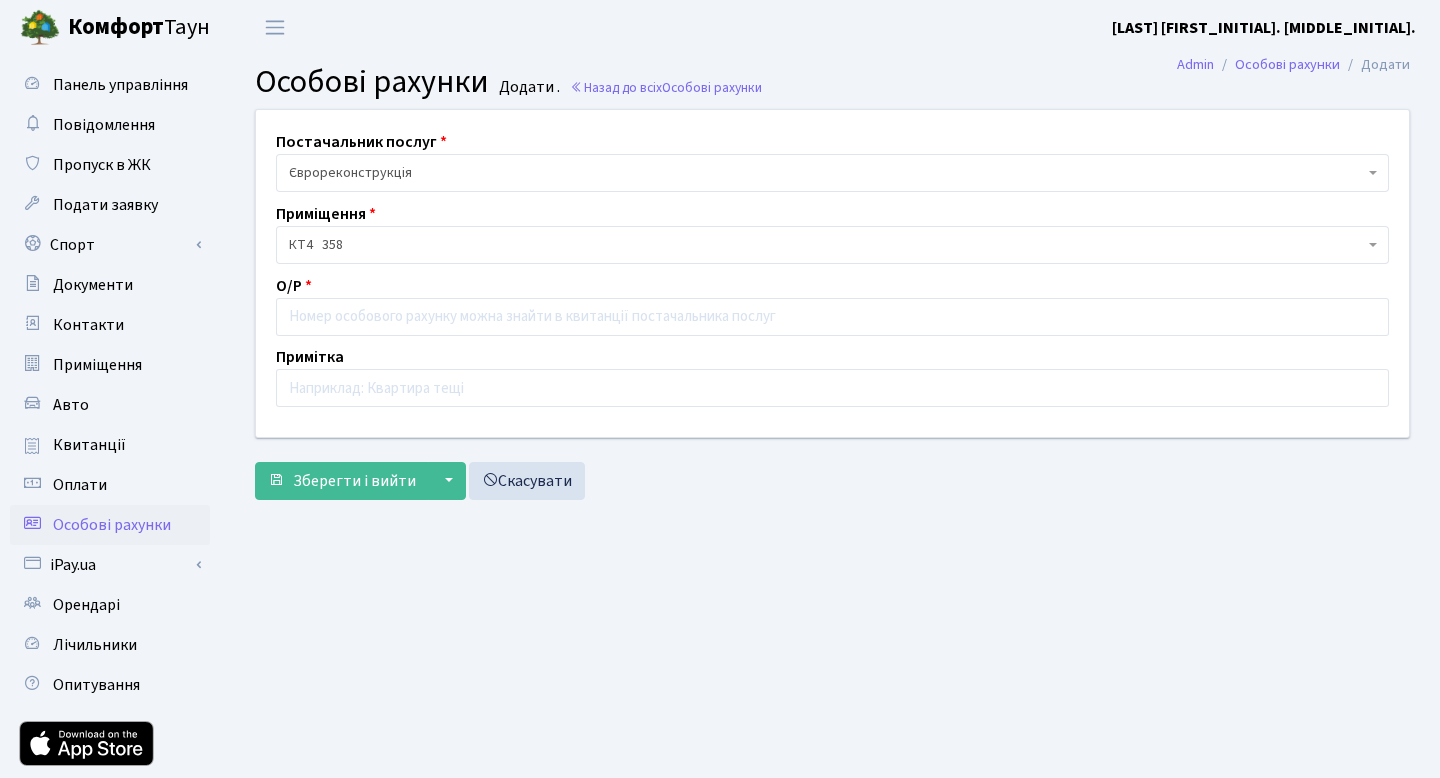 scroll, scrollTop: 0, scrollLeft: 0, axis: both 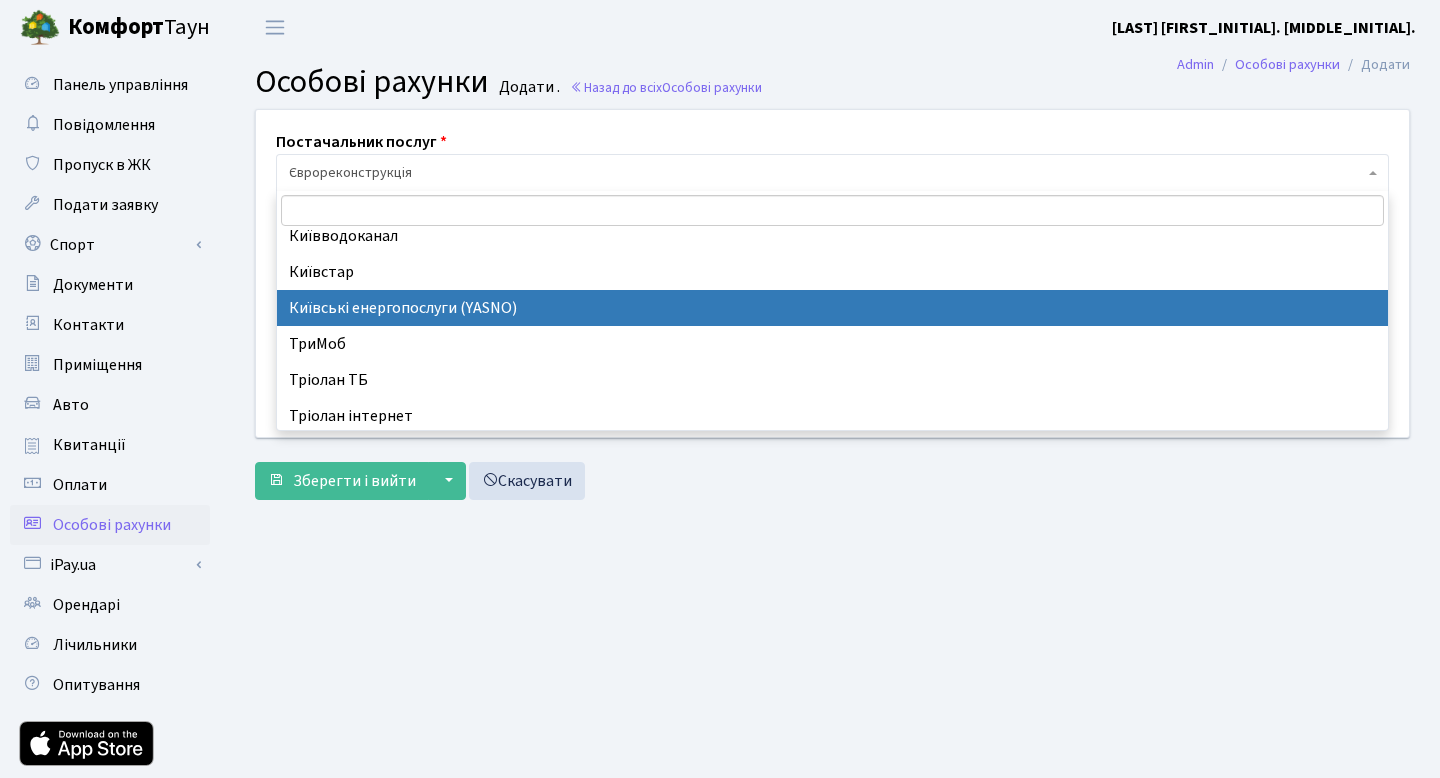 select on "2" 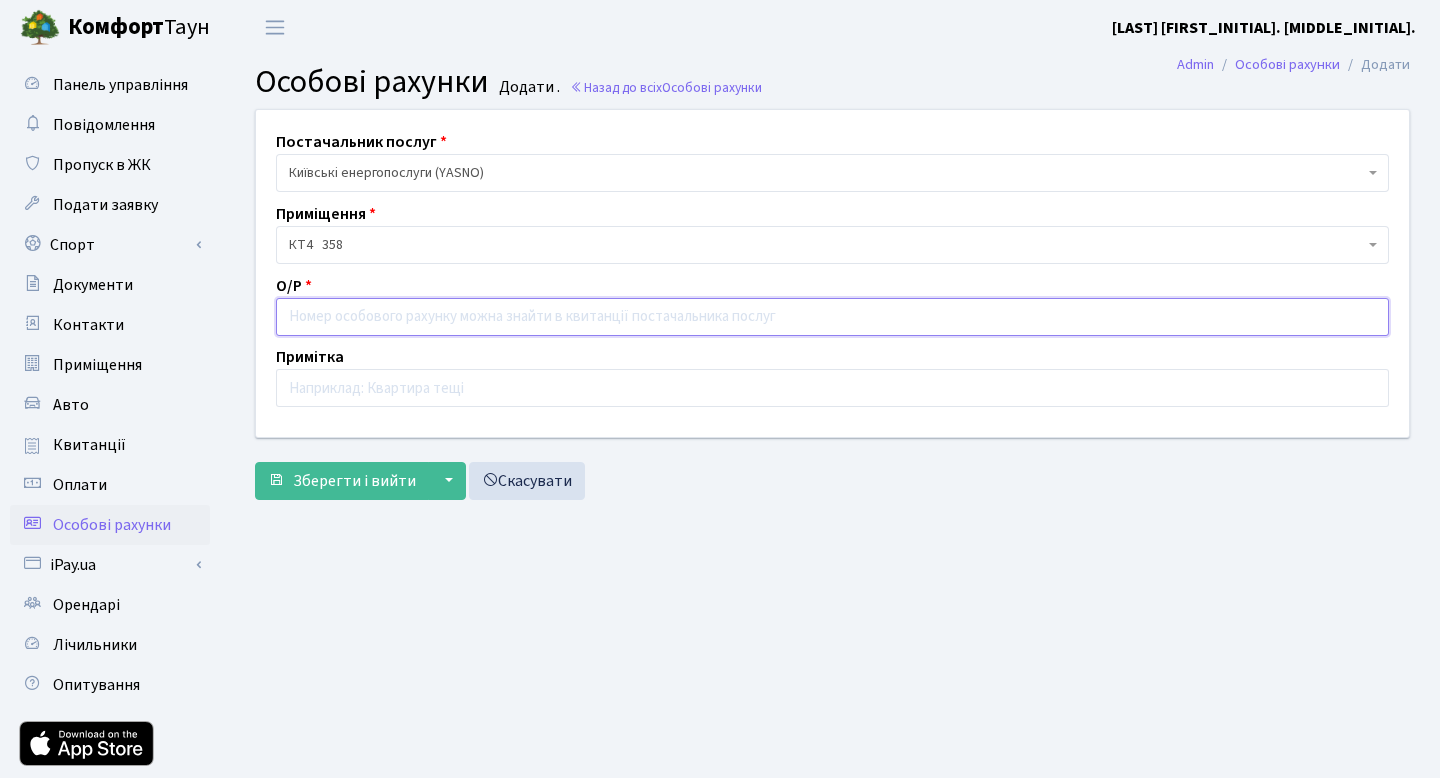 click at bounding box center (832, 317) 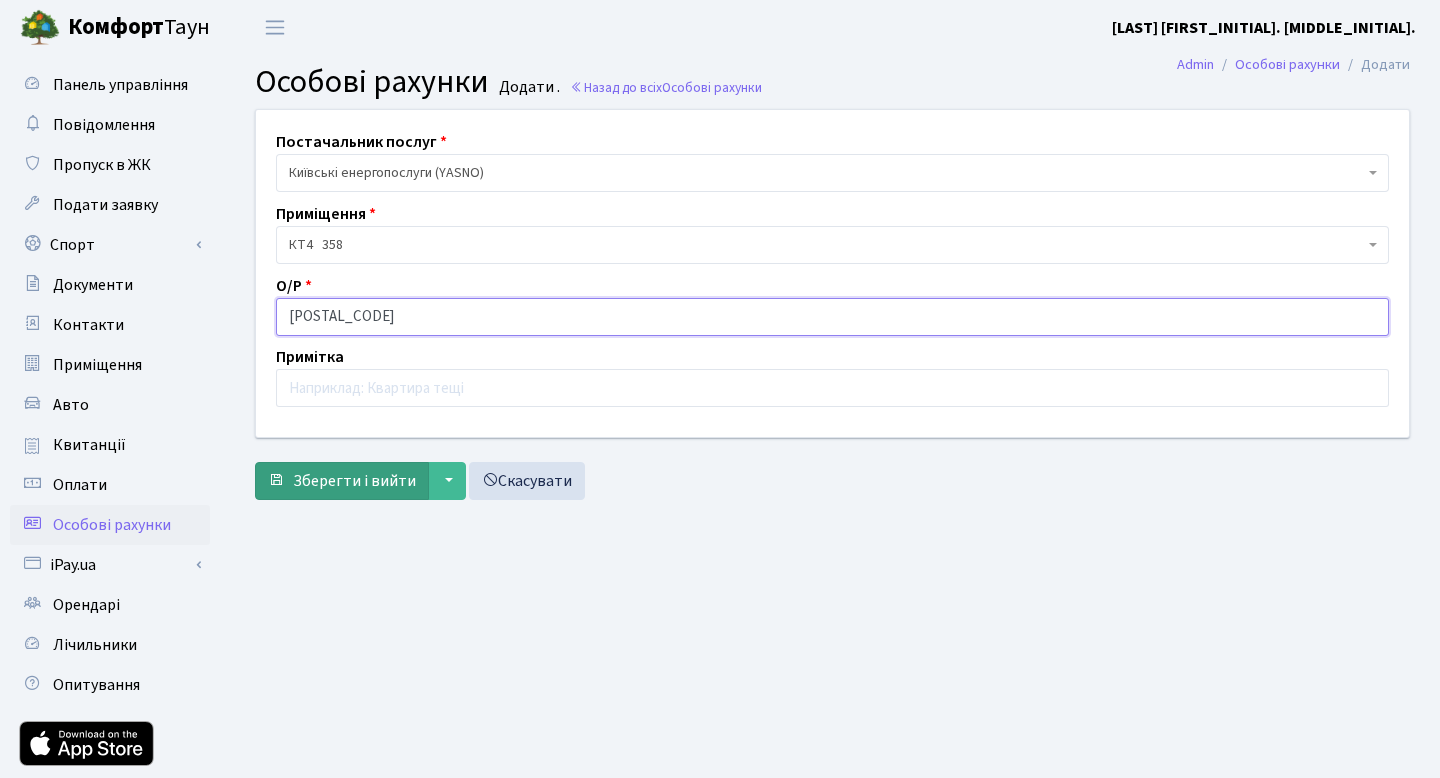 type on "09413035801" 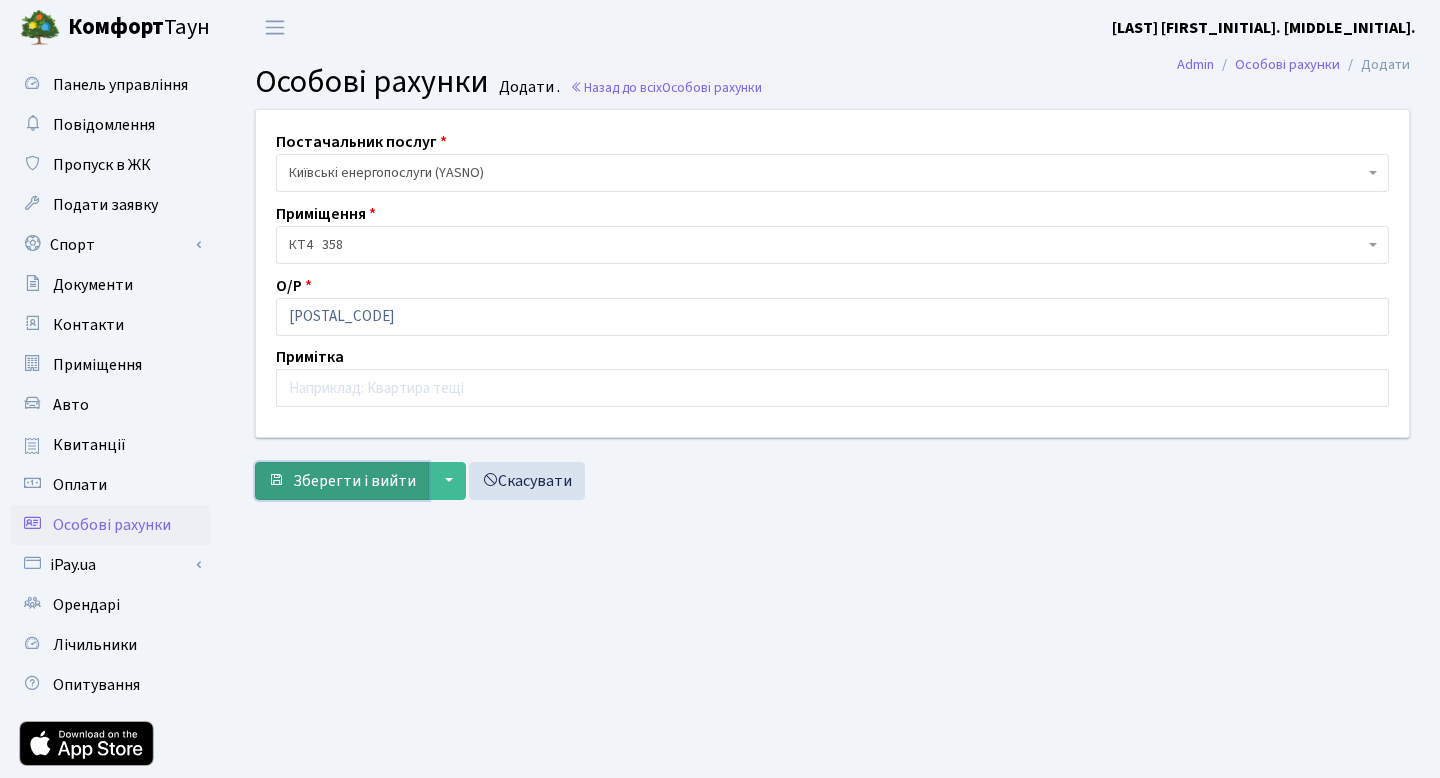 click on "Зберегти і вийти" at bounding box center (354, 481) 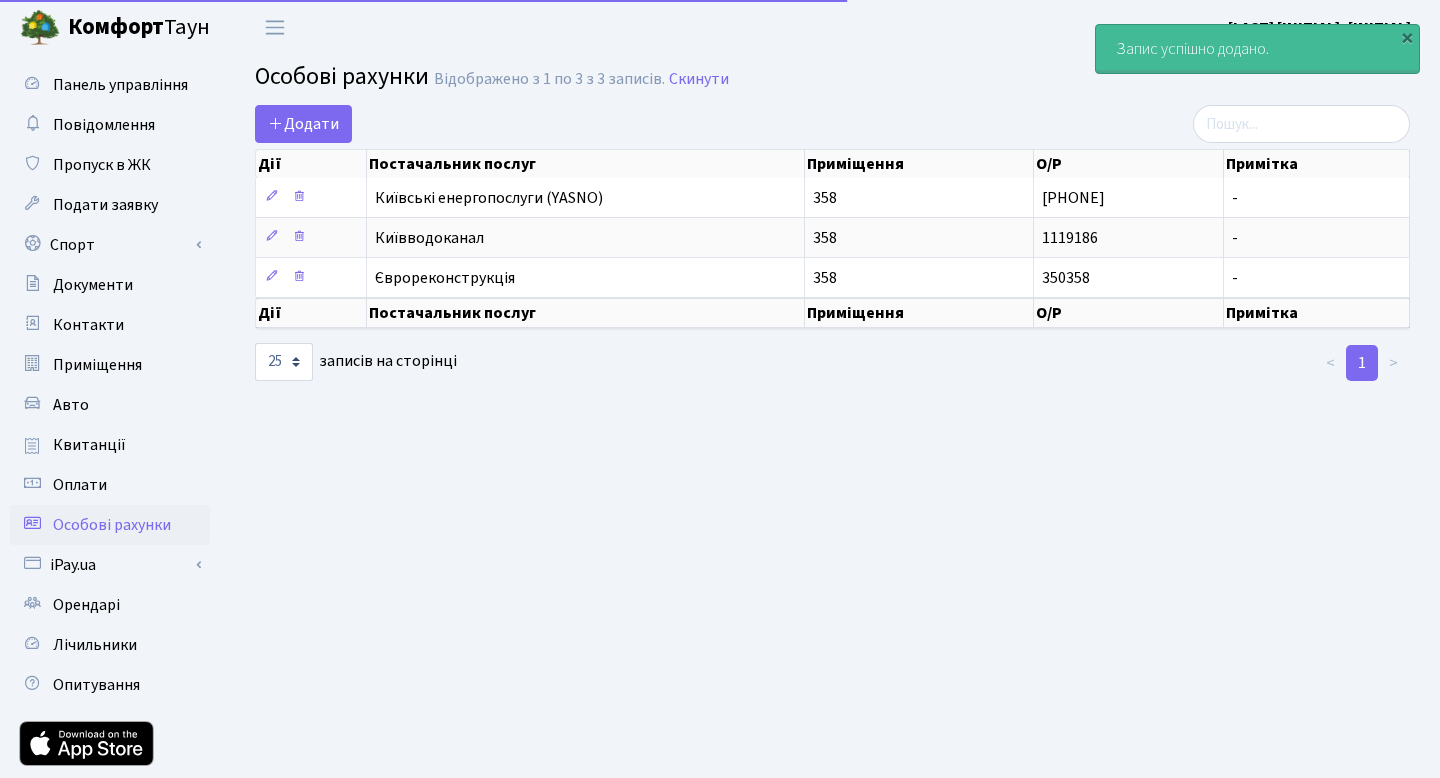 select on "25" 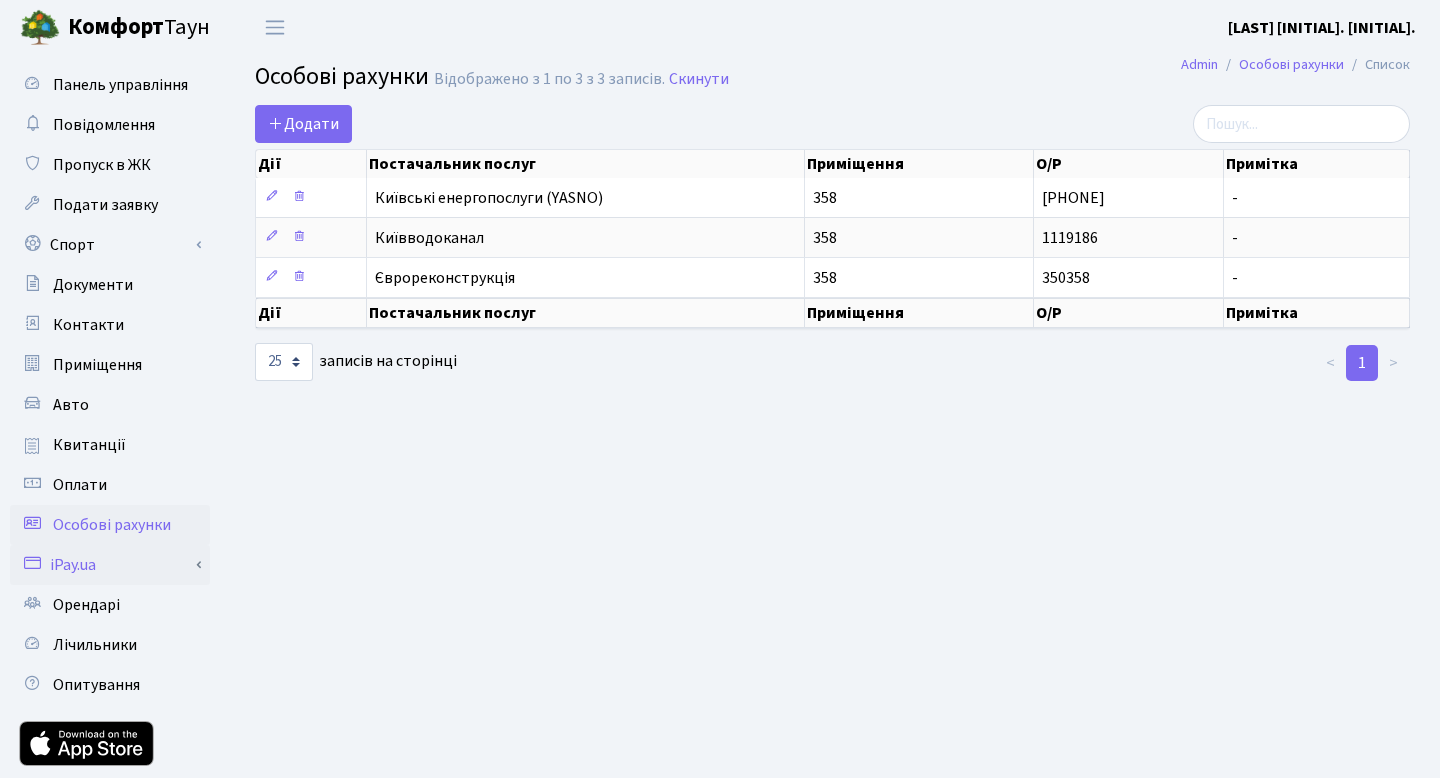 click on "iPay.ua" at bounding box center (110, 565) 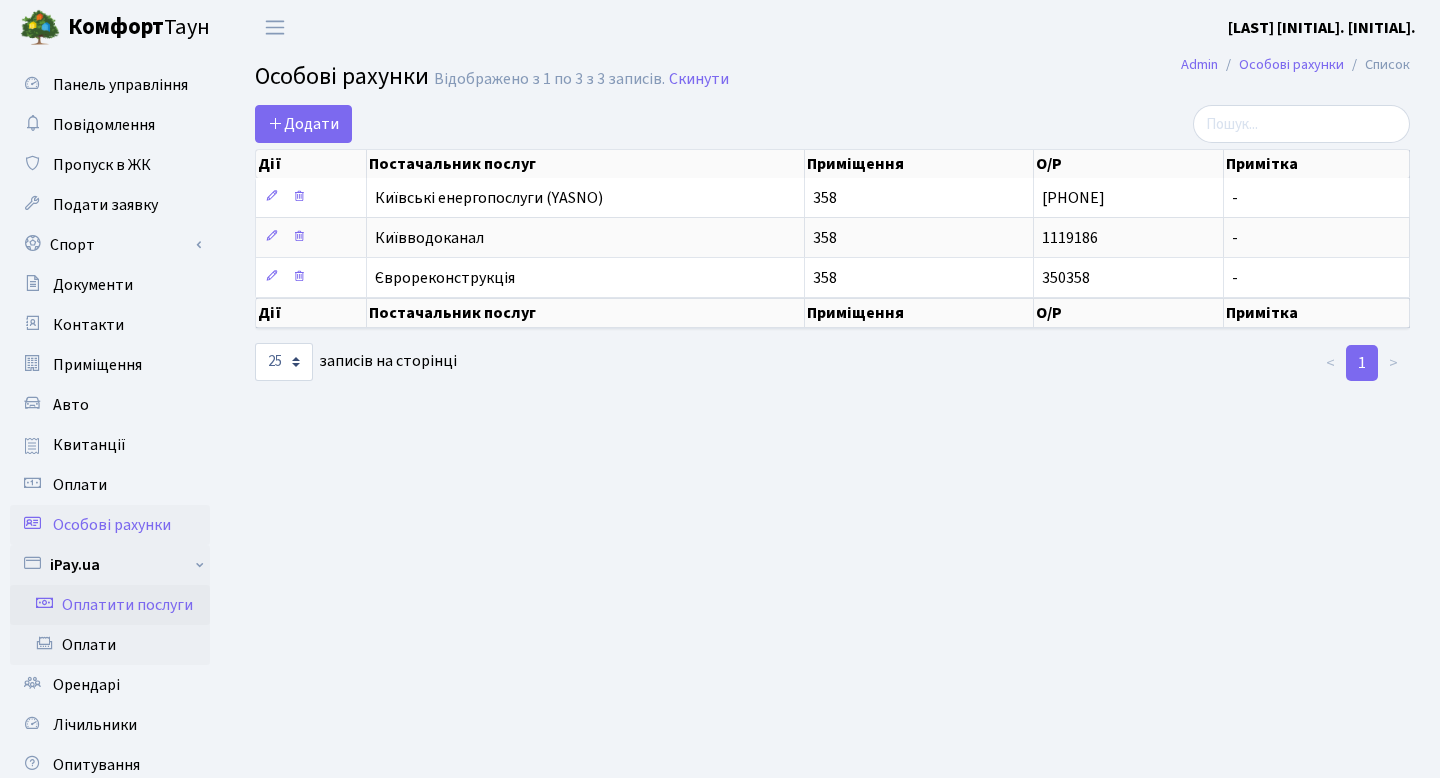 click on "Оплатити послуги" at bounding box center [110, 605] 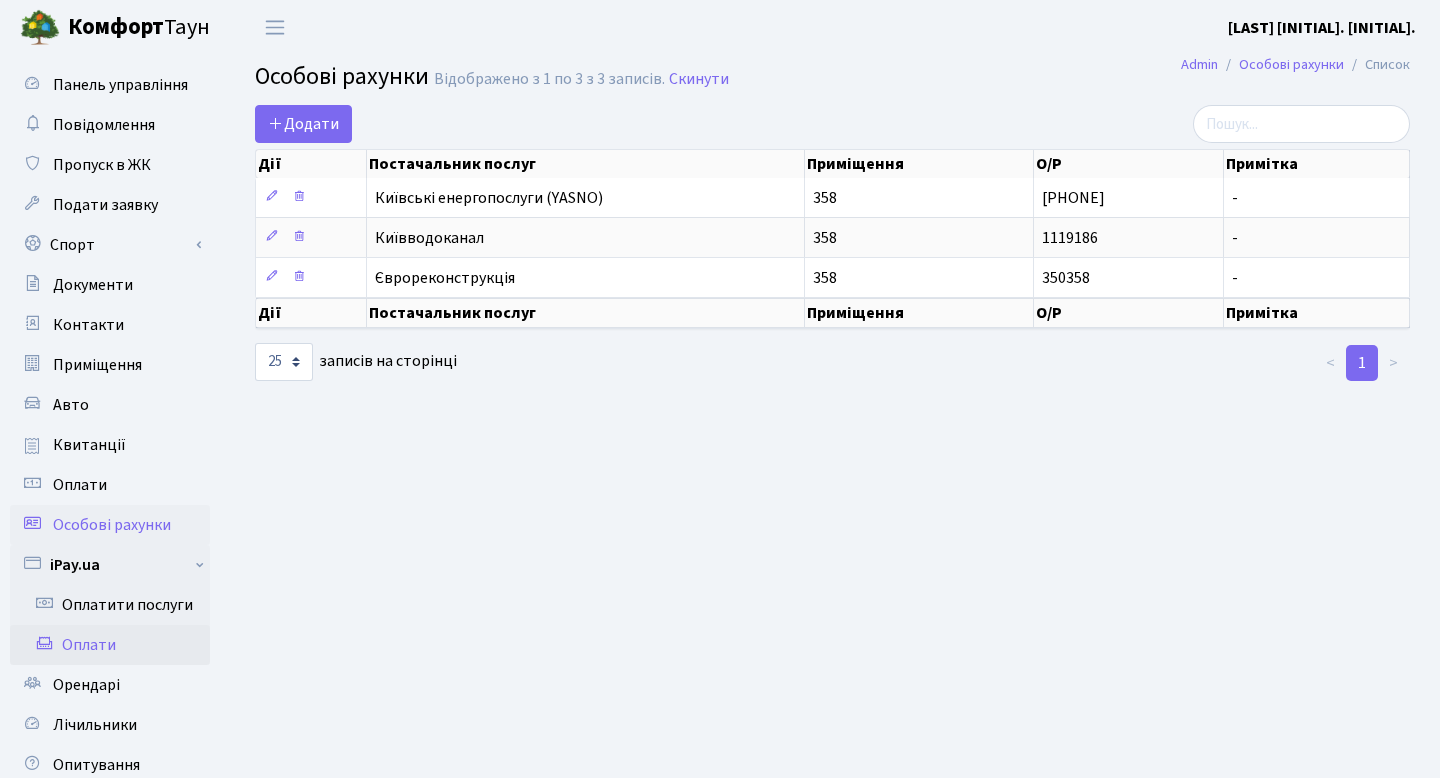 click on "Оплати" at bounding box center [110, 645] 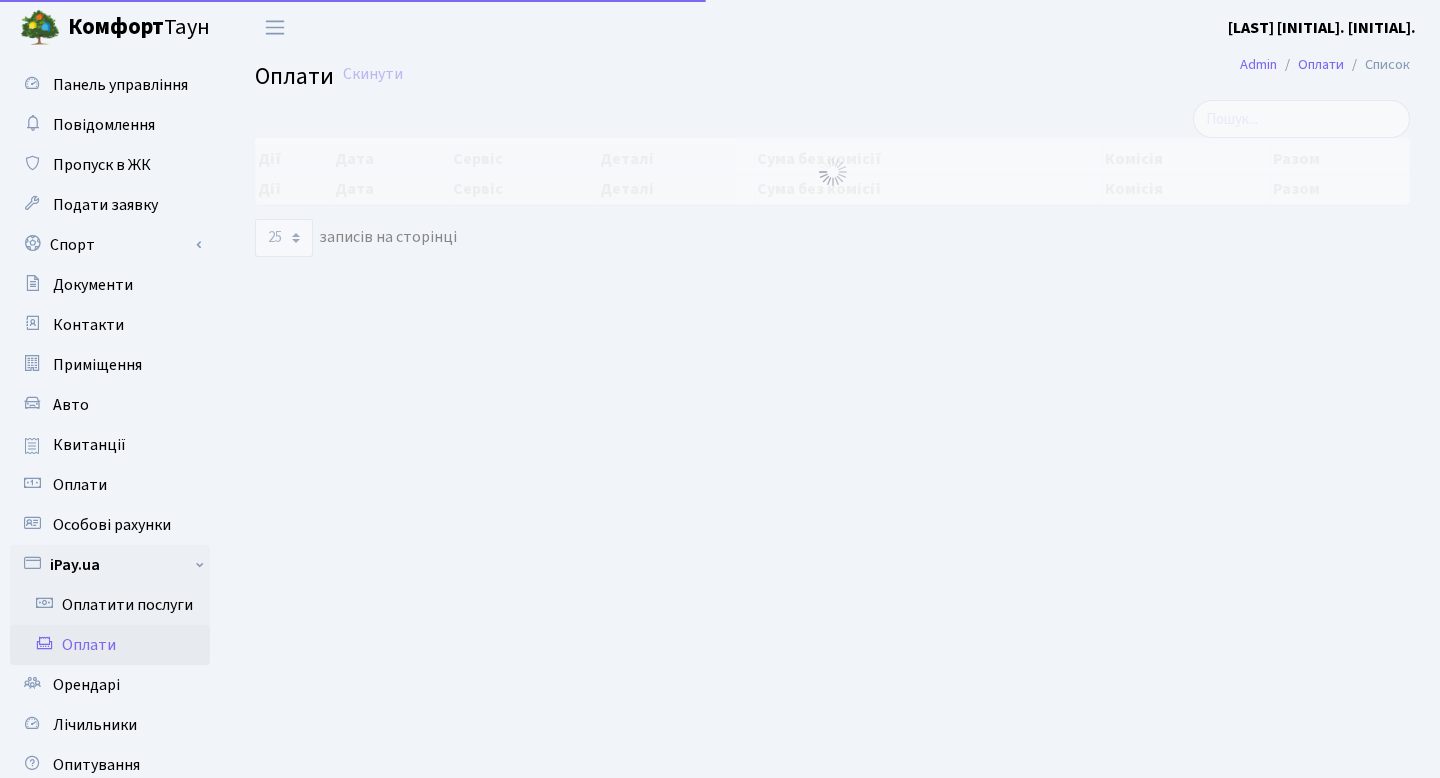 select on "25" 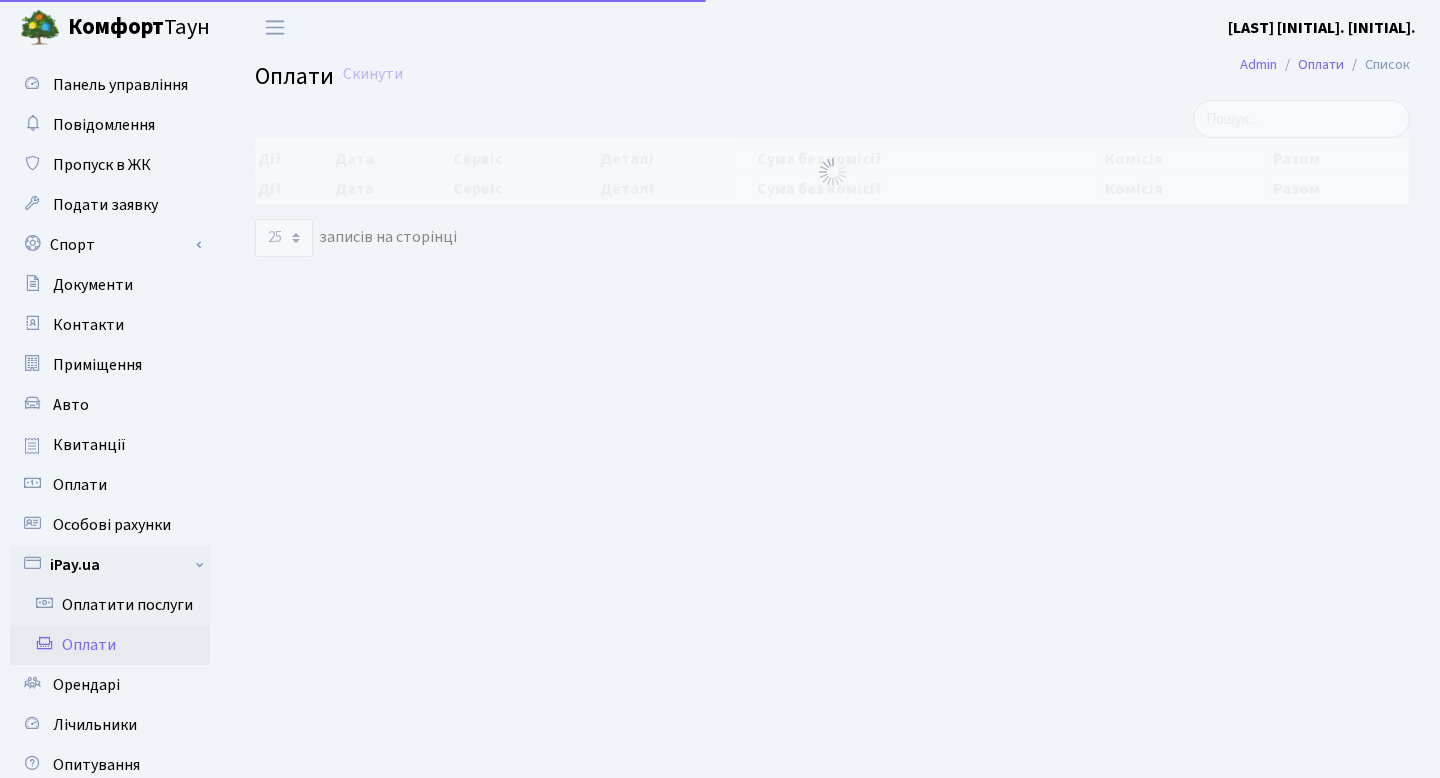 scroll, scrollTop: 0, scrollLeft: 0, axis: both 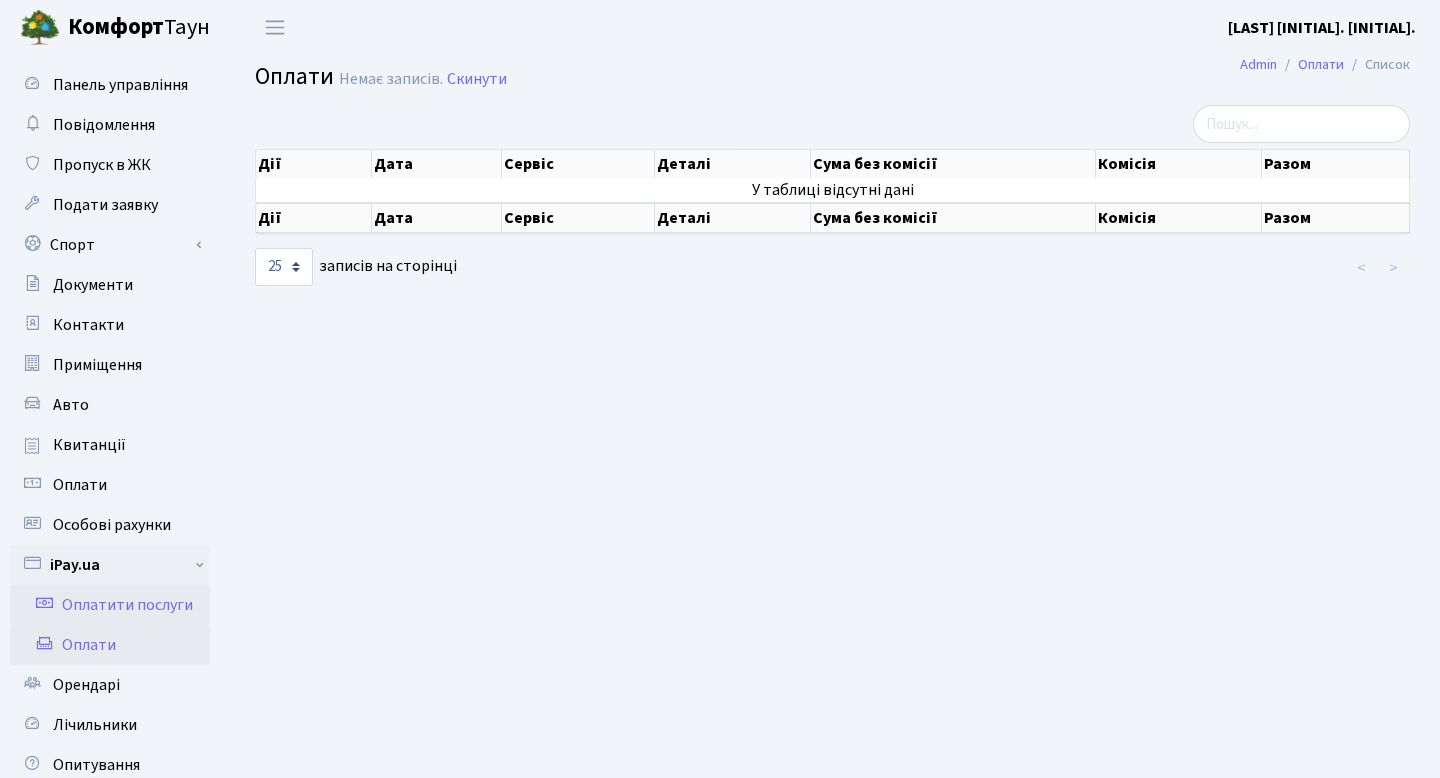 click on "Оплатити послуги" at bounding box center [110, 605] 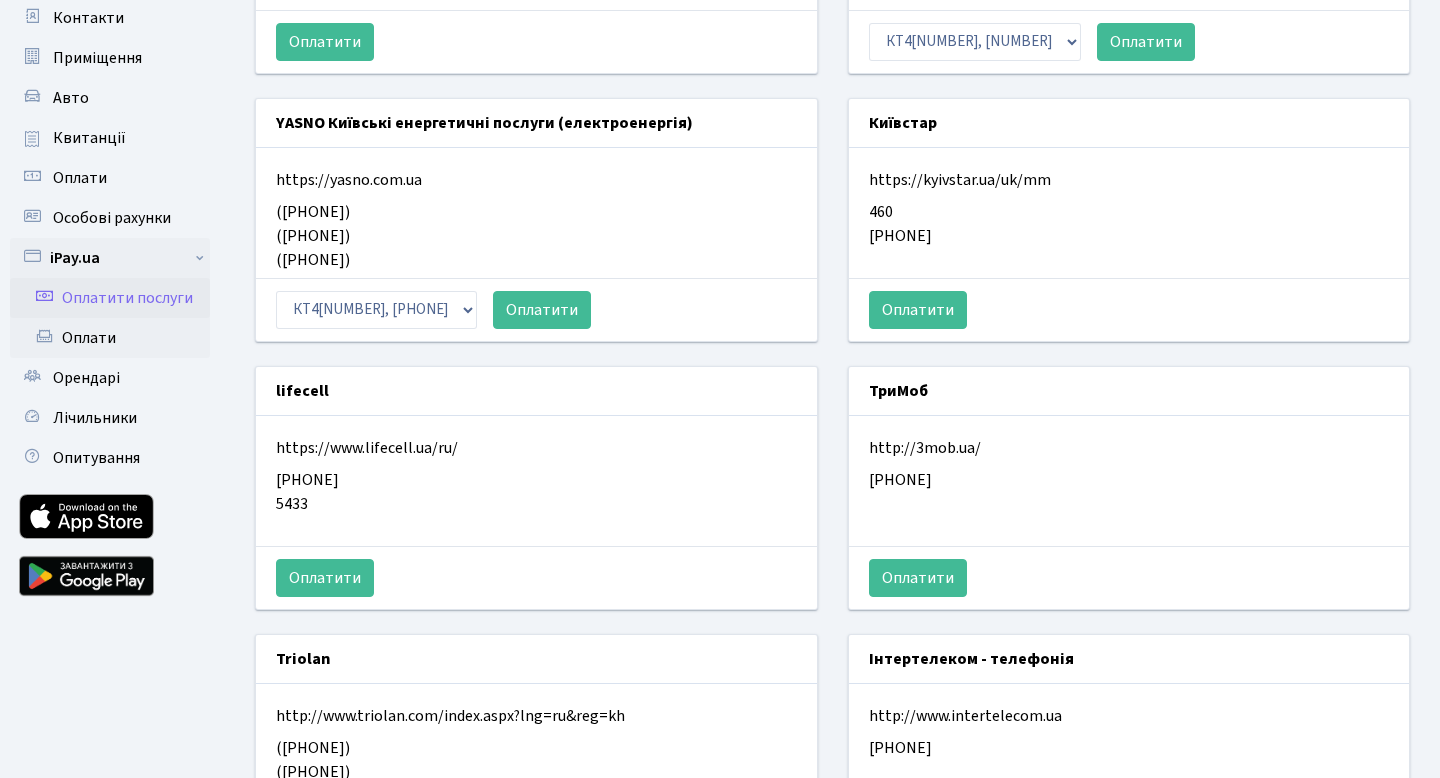 scroll, scrollTop: 236, scrollLeft: 0, axis: vertical 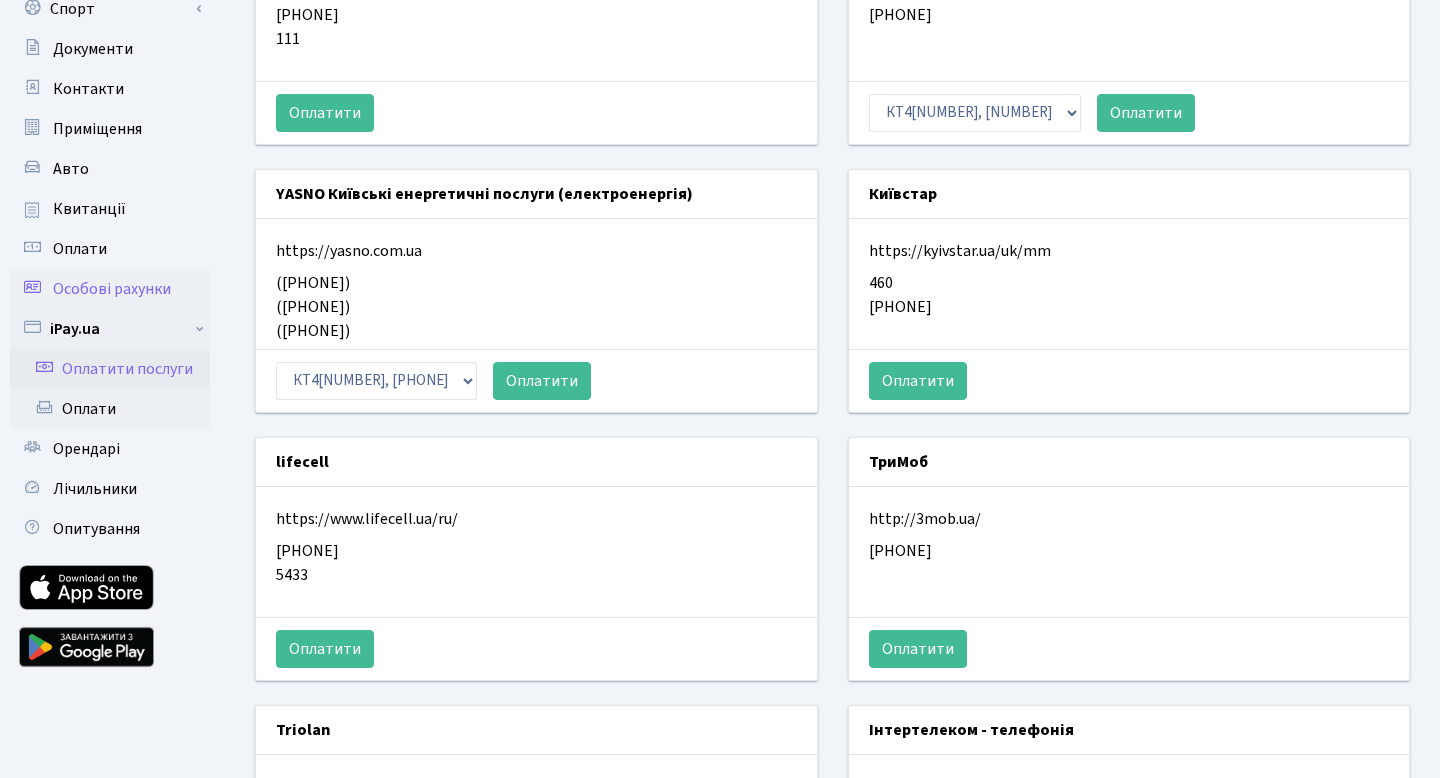 click on "Особові рахунки" at bounding box center (112, 289) 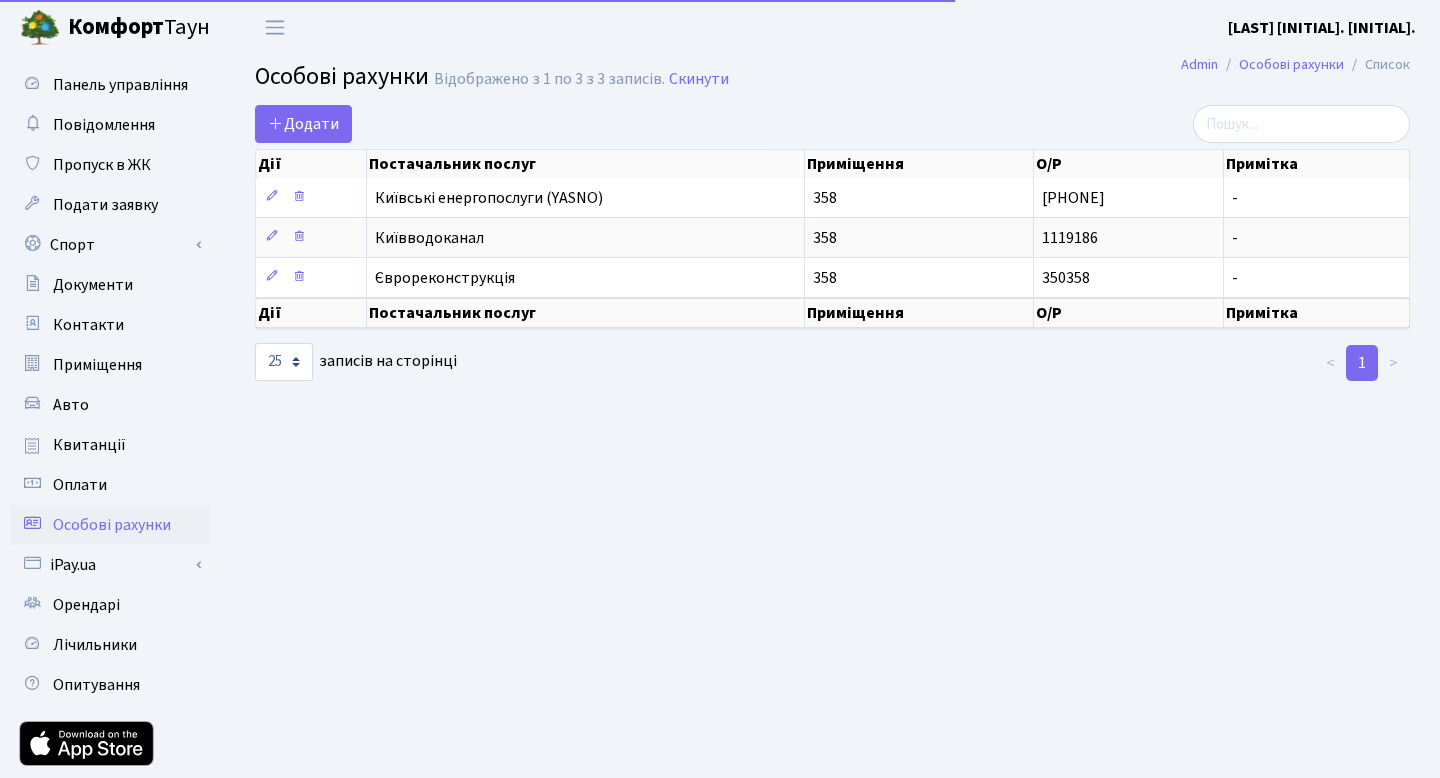 select on "25" 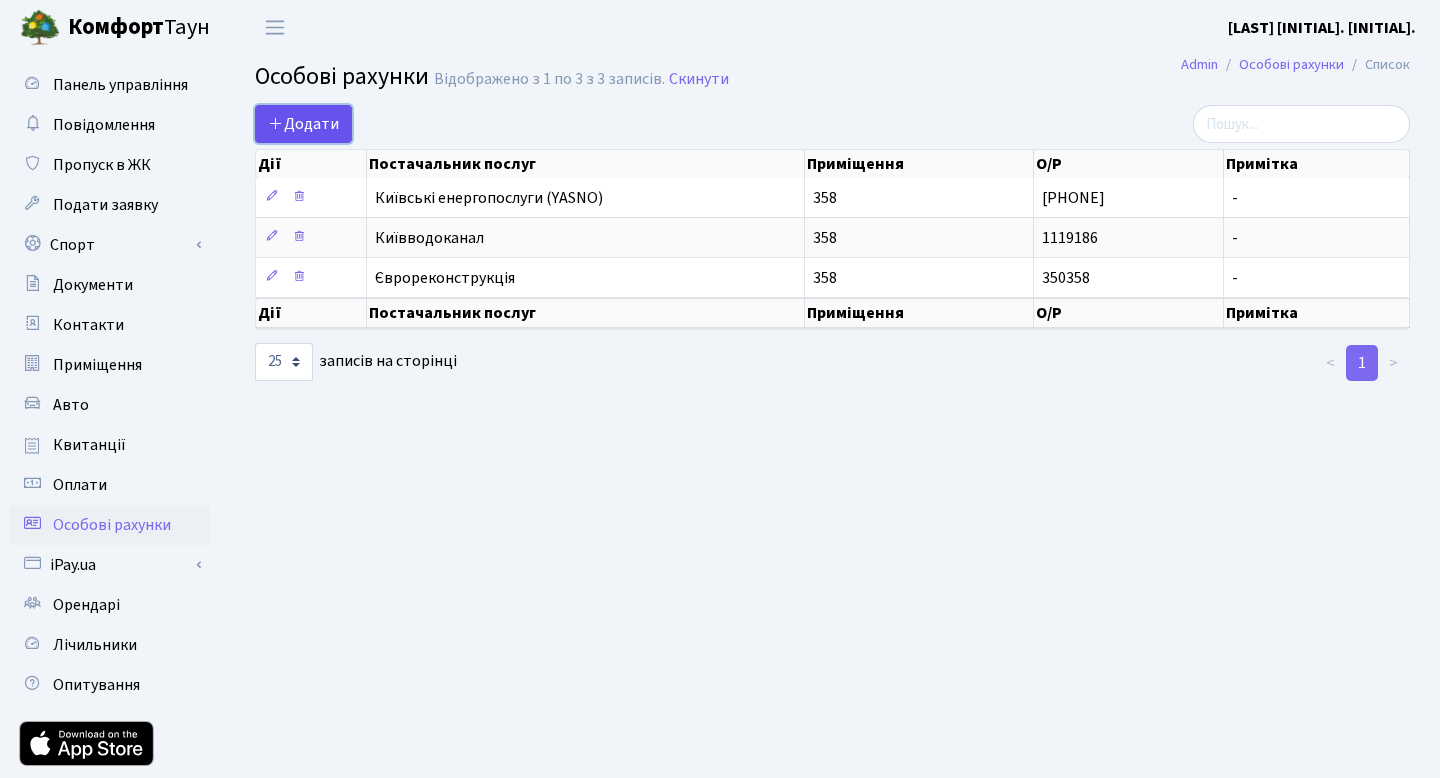 click on "Додати" at bounding box center (303, 124) 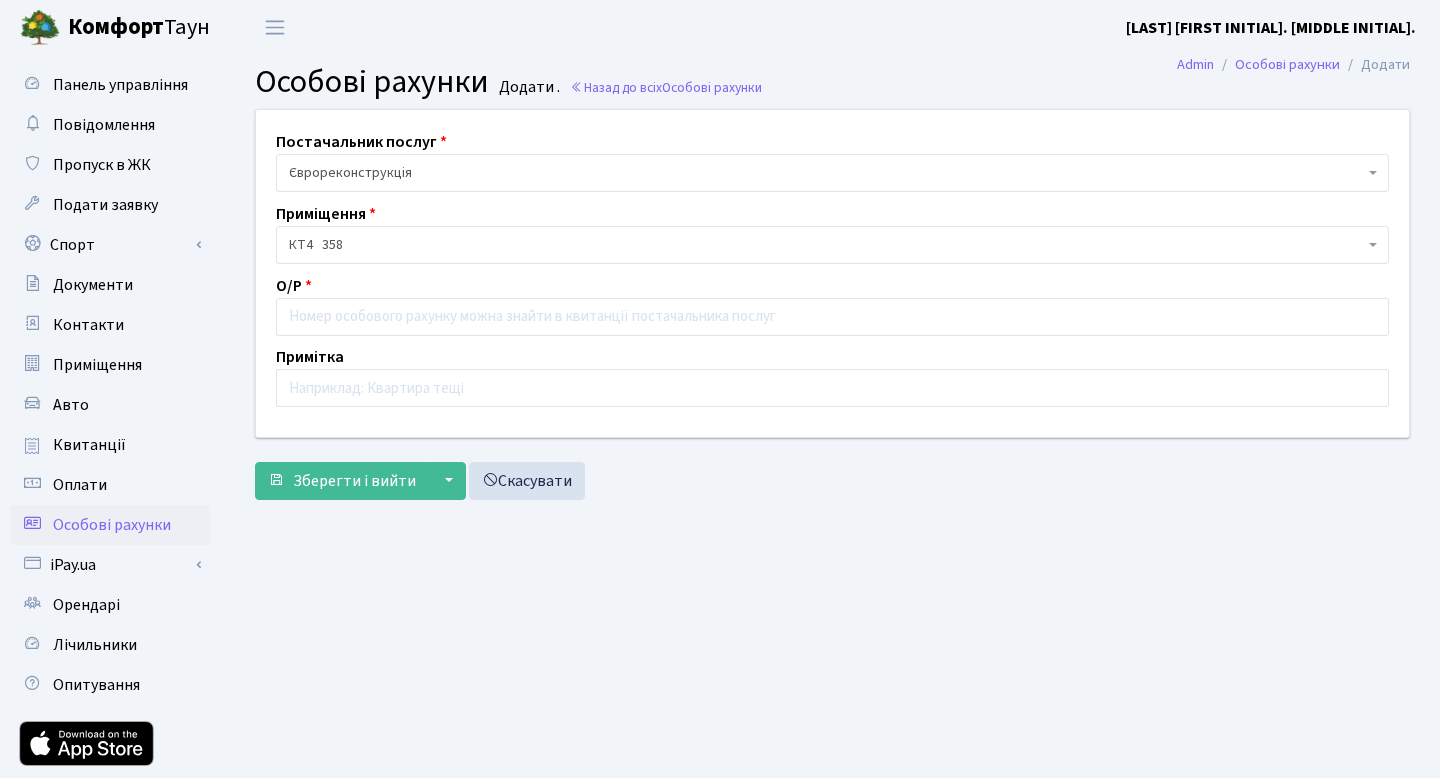 scroll, scrollTop: 0, scrollLeft: 0, axis: both 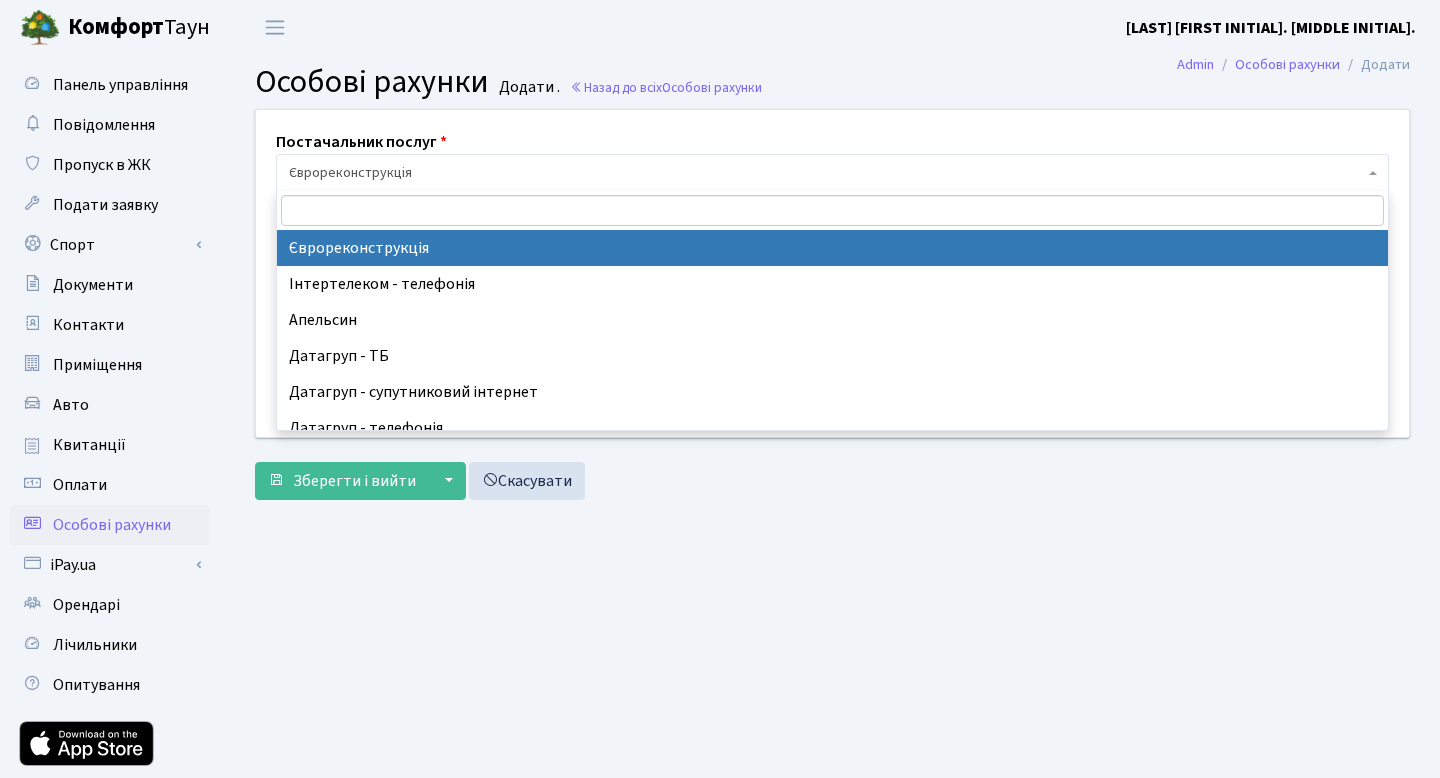 click on "Єврореконструкція" at bounding box center [826, 173] 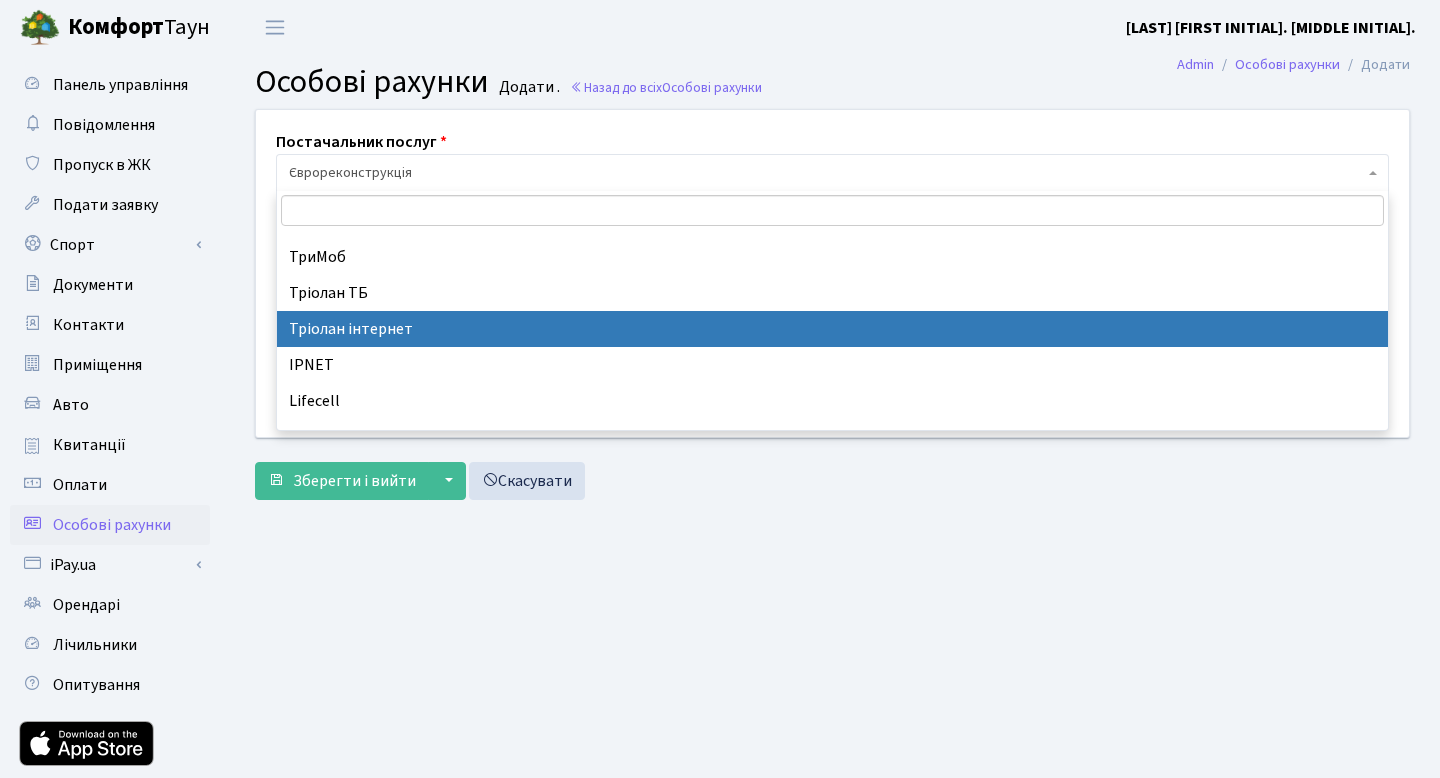 scroll, scrollTop: 376, scrollLeft: 0, axis: vertical 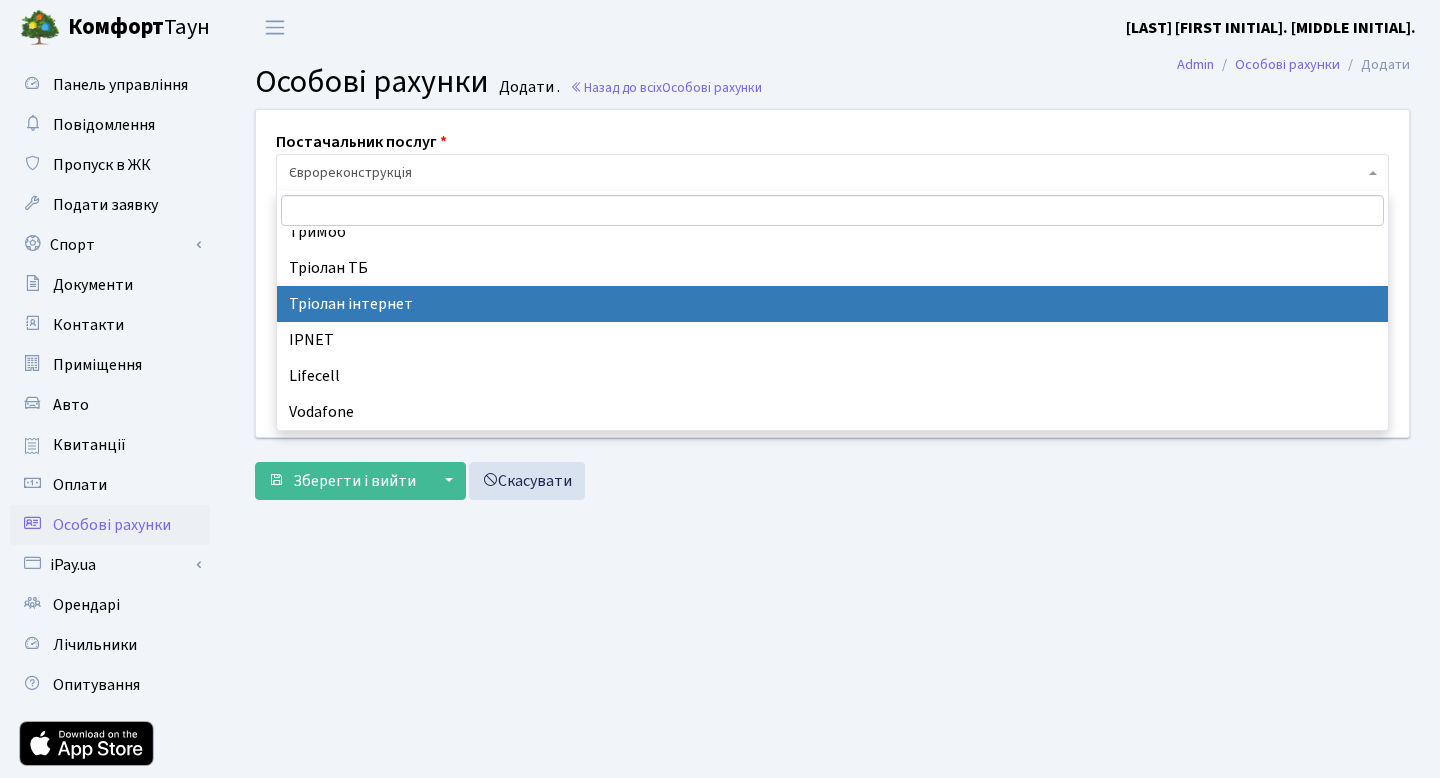 select on "5" 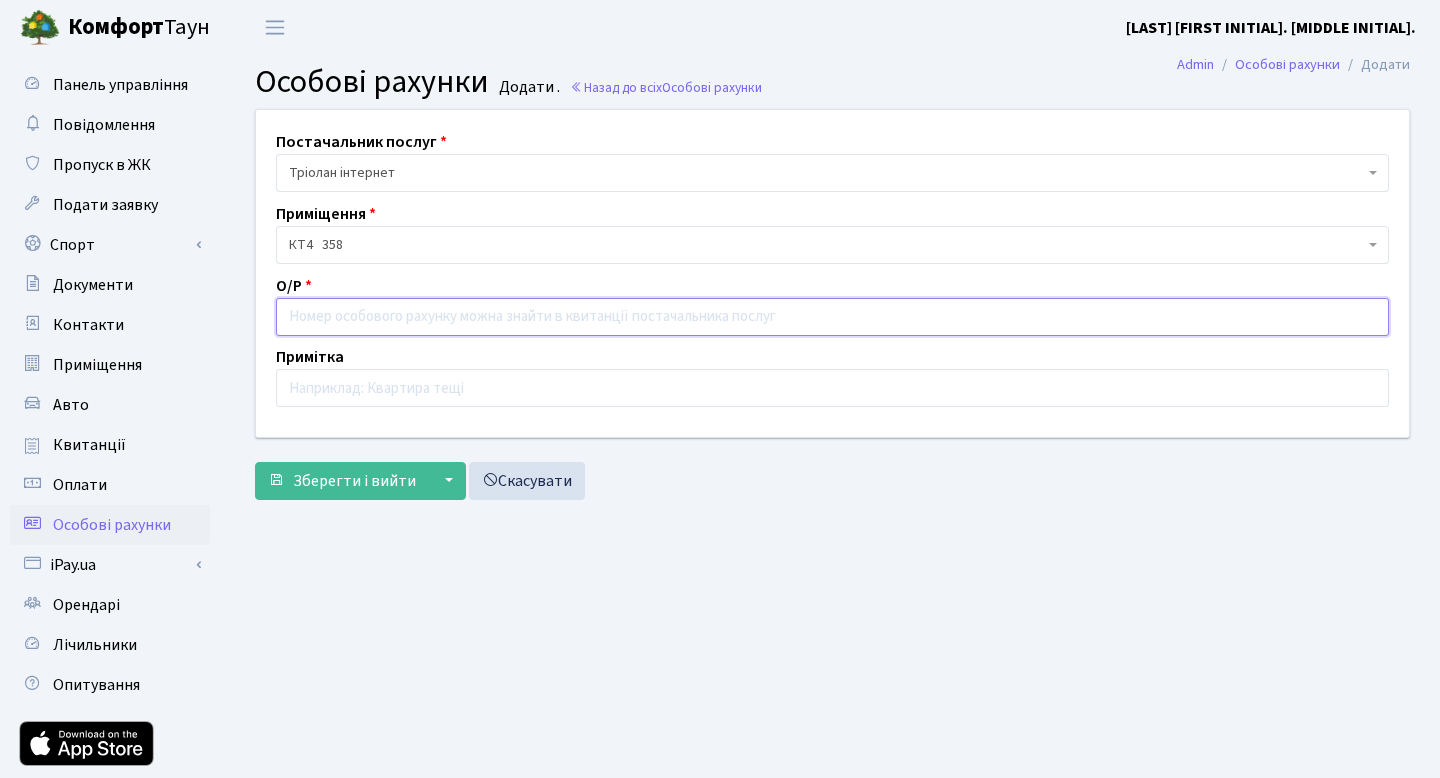 click at bounding box center [832, 317] 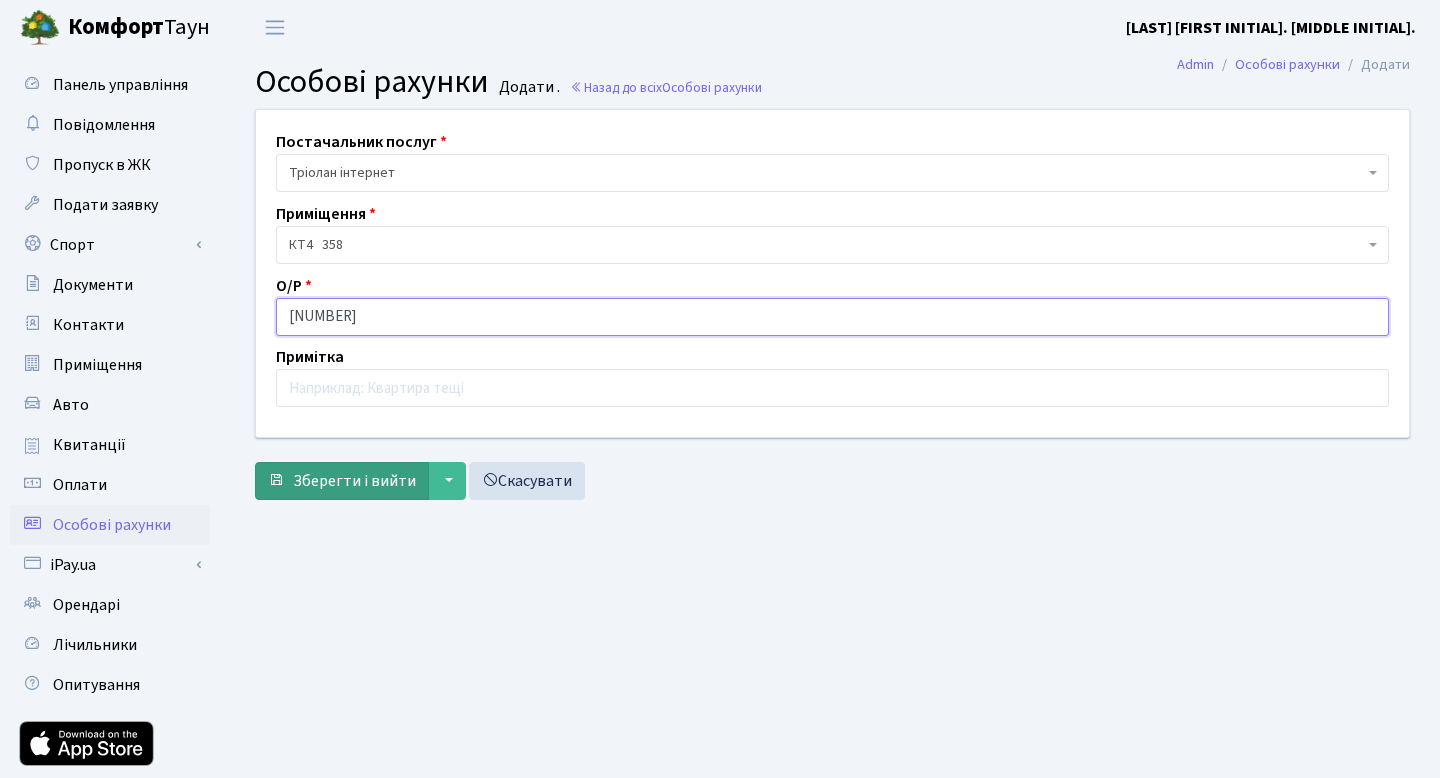 type on "[NUMBER]" 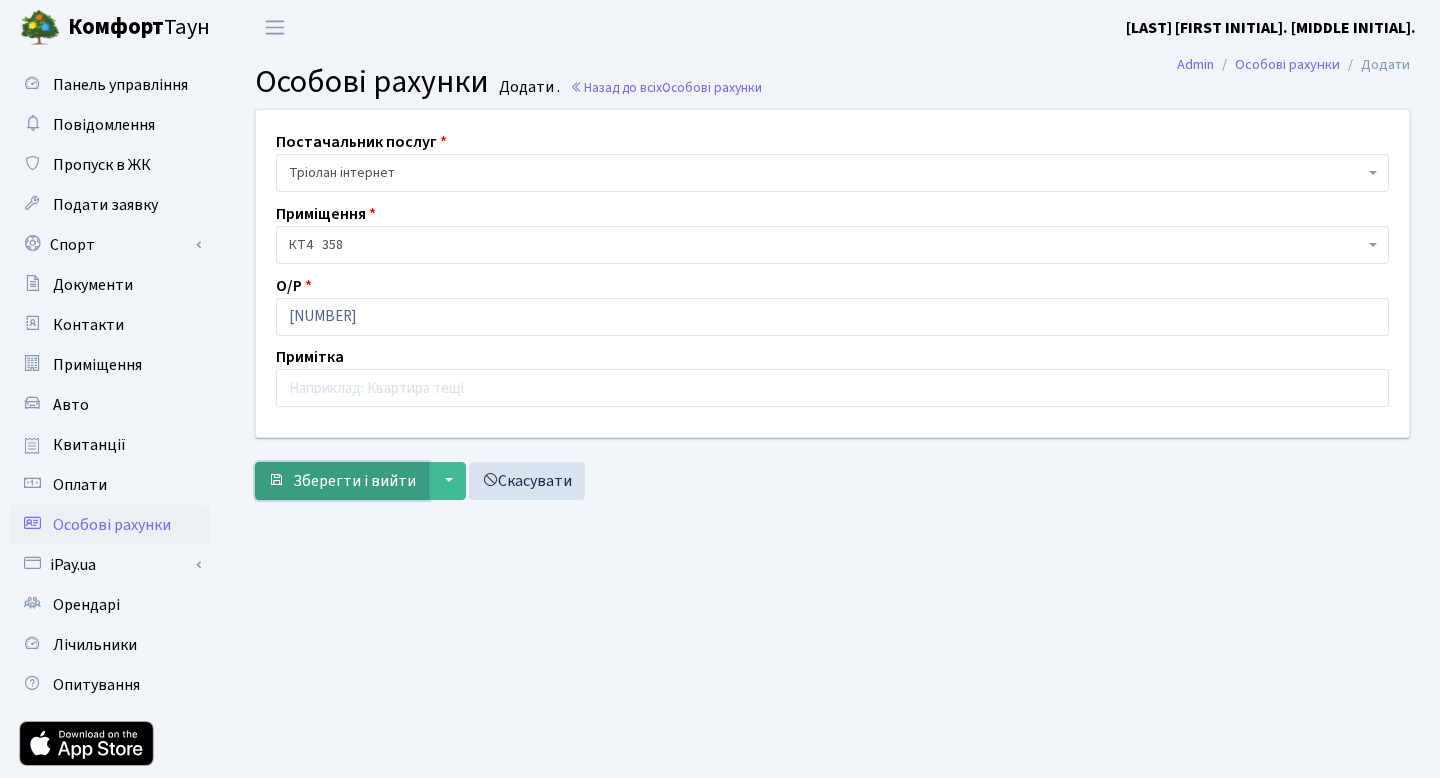 click on "Зберегти і вийти" at bounding box center [354, 481] 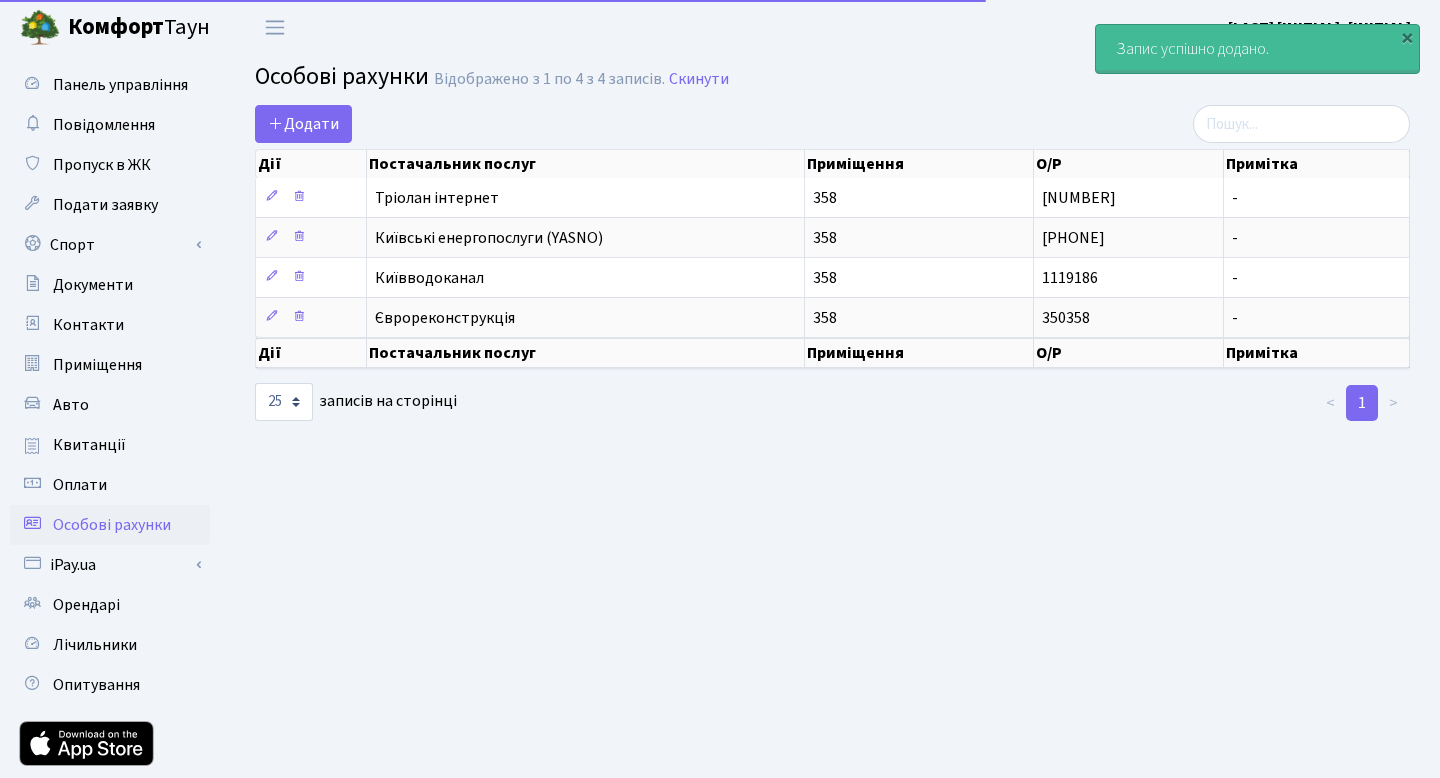select on "25" 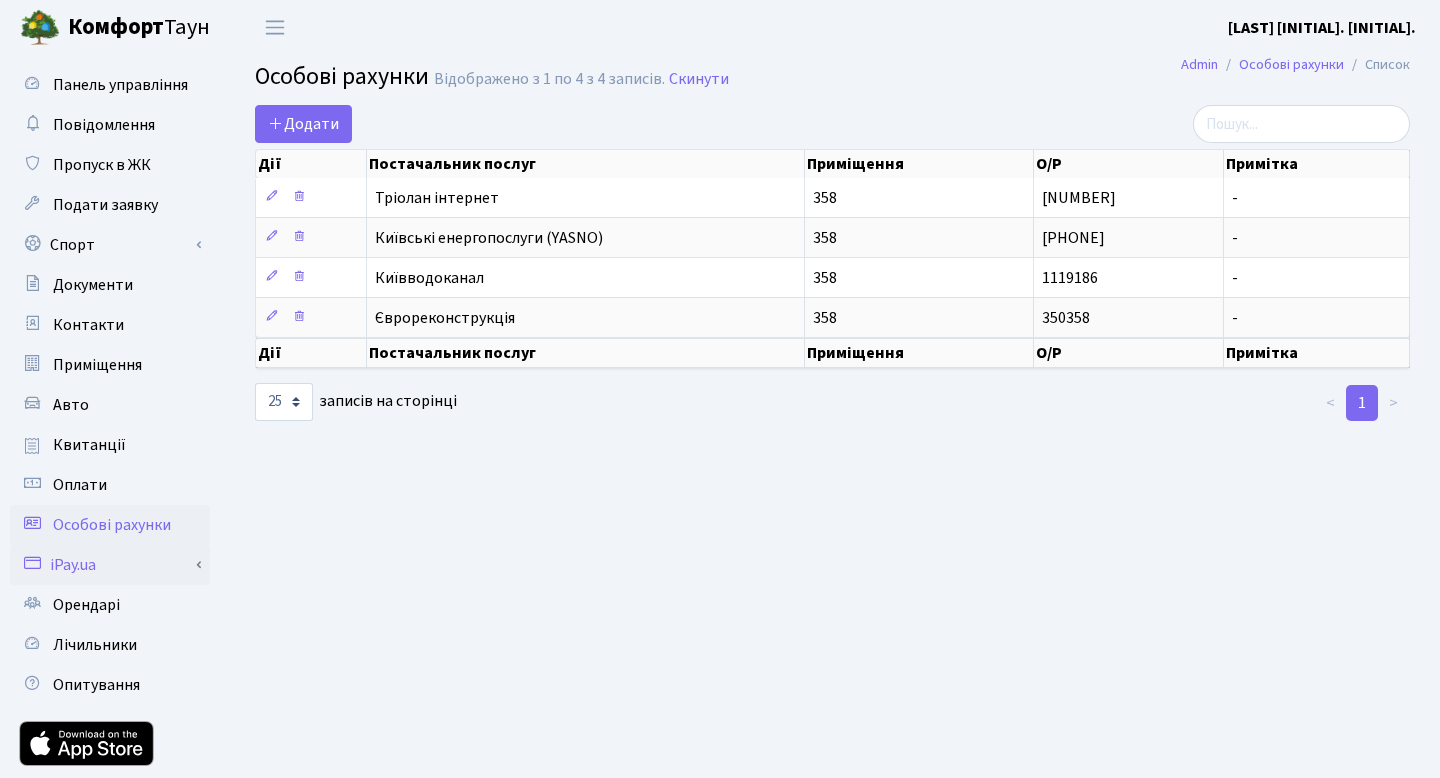click on "iPay.ua" at bounding box center [110, 565] 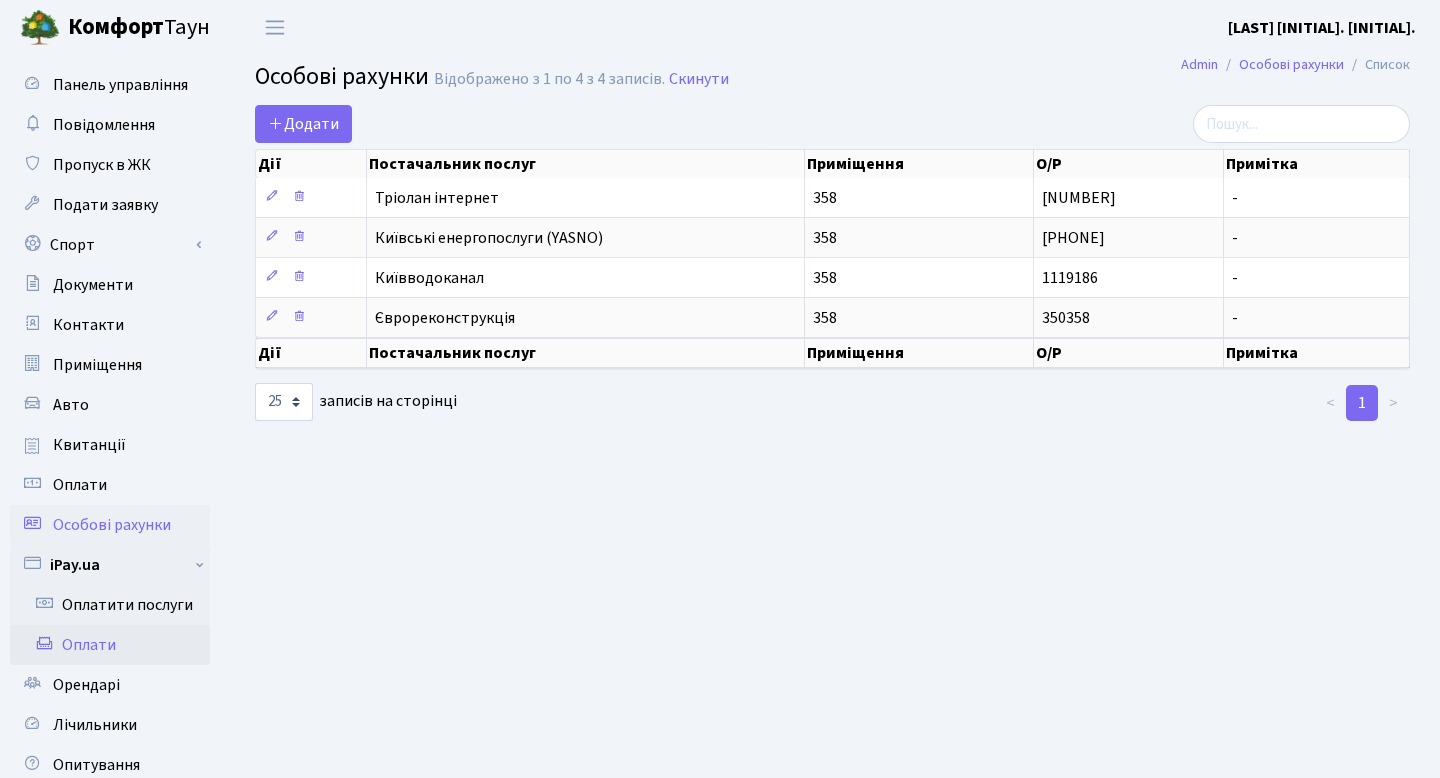click on "Оплати" at bounding box center [110, 645] 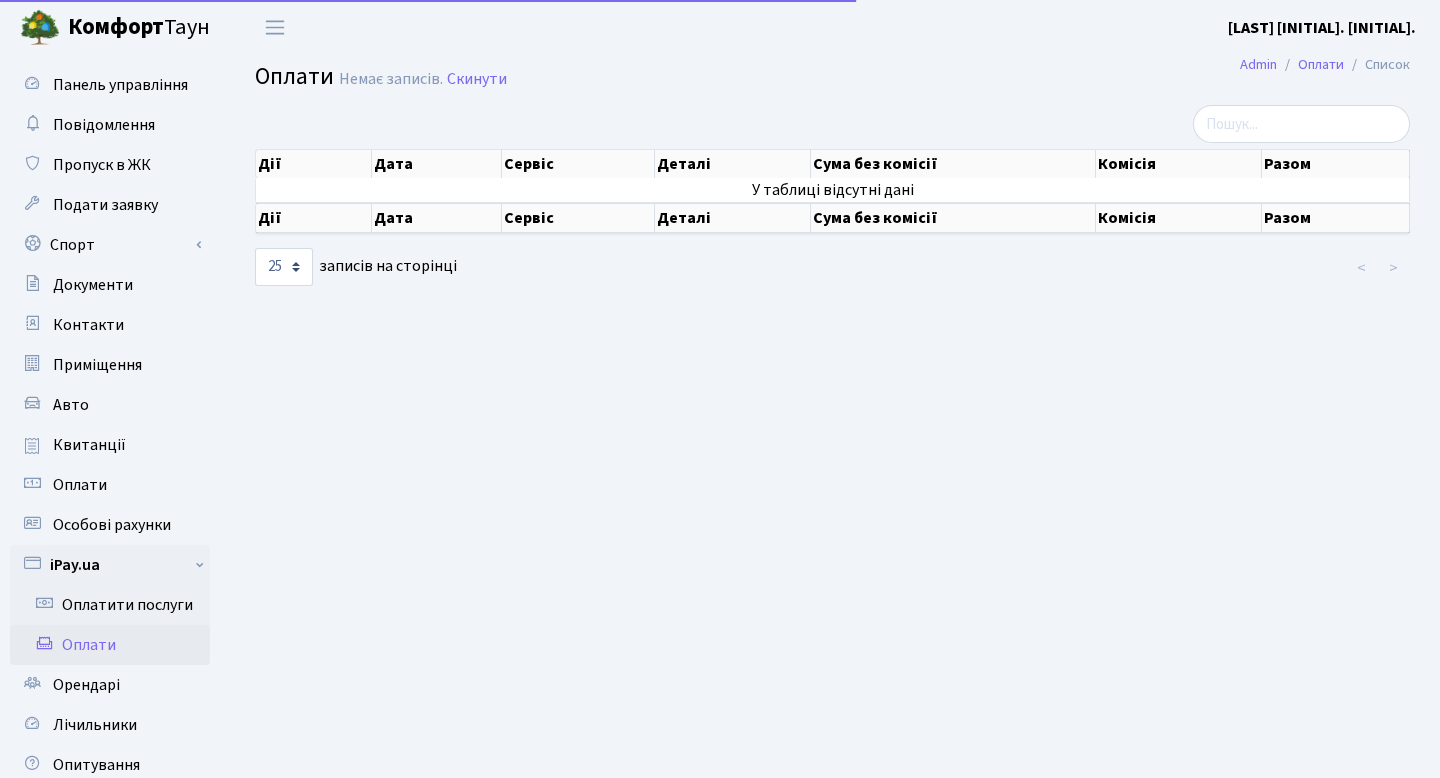 select on "25" 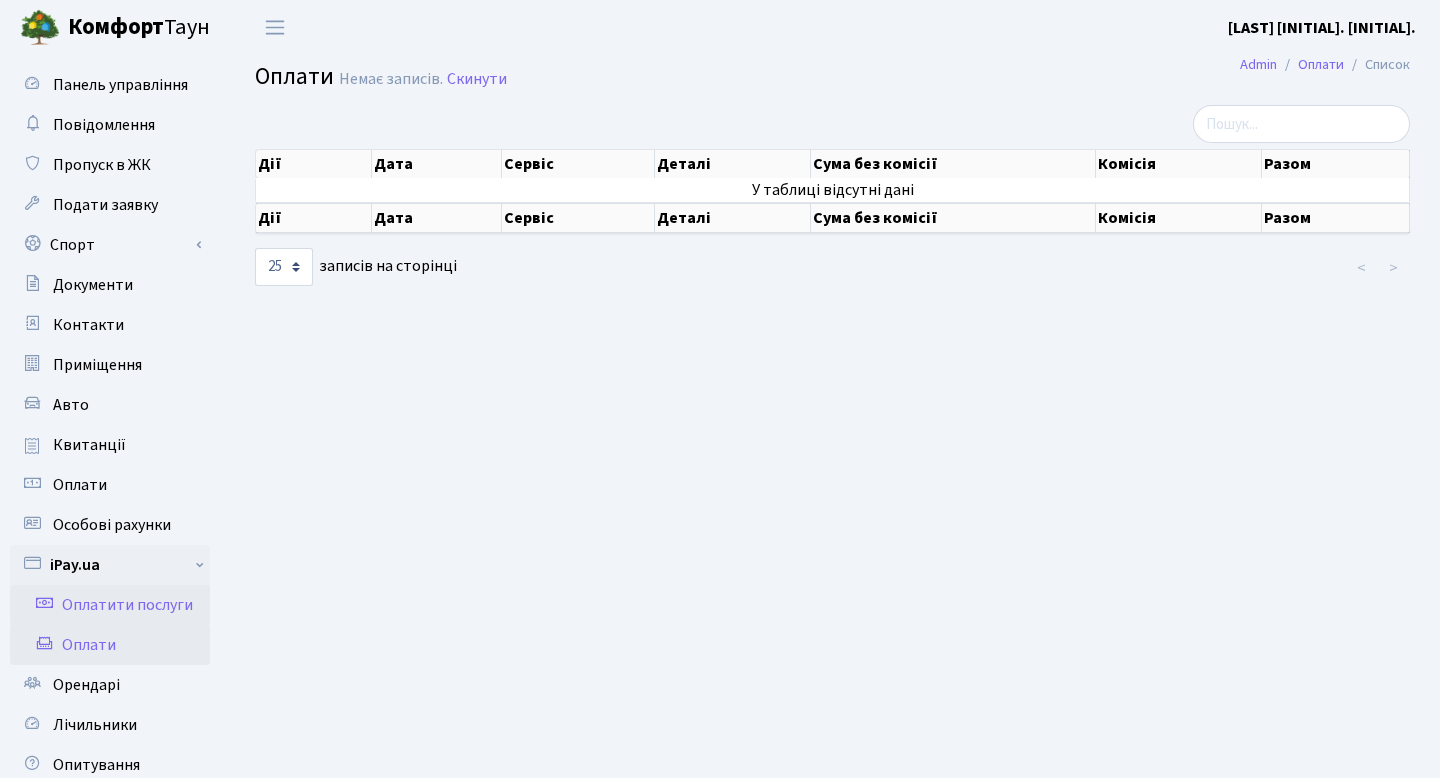 click on "Оплатити послуги" at bounding box center (110, 605) 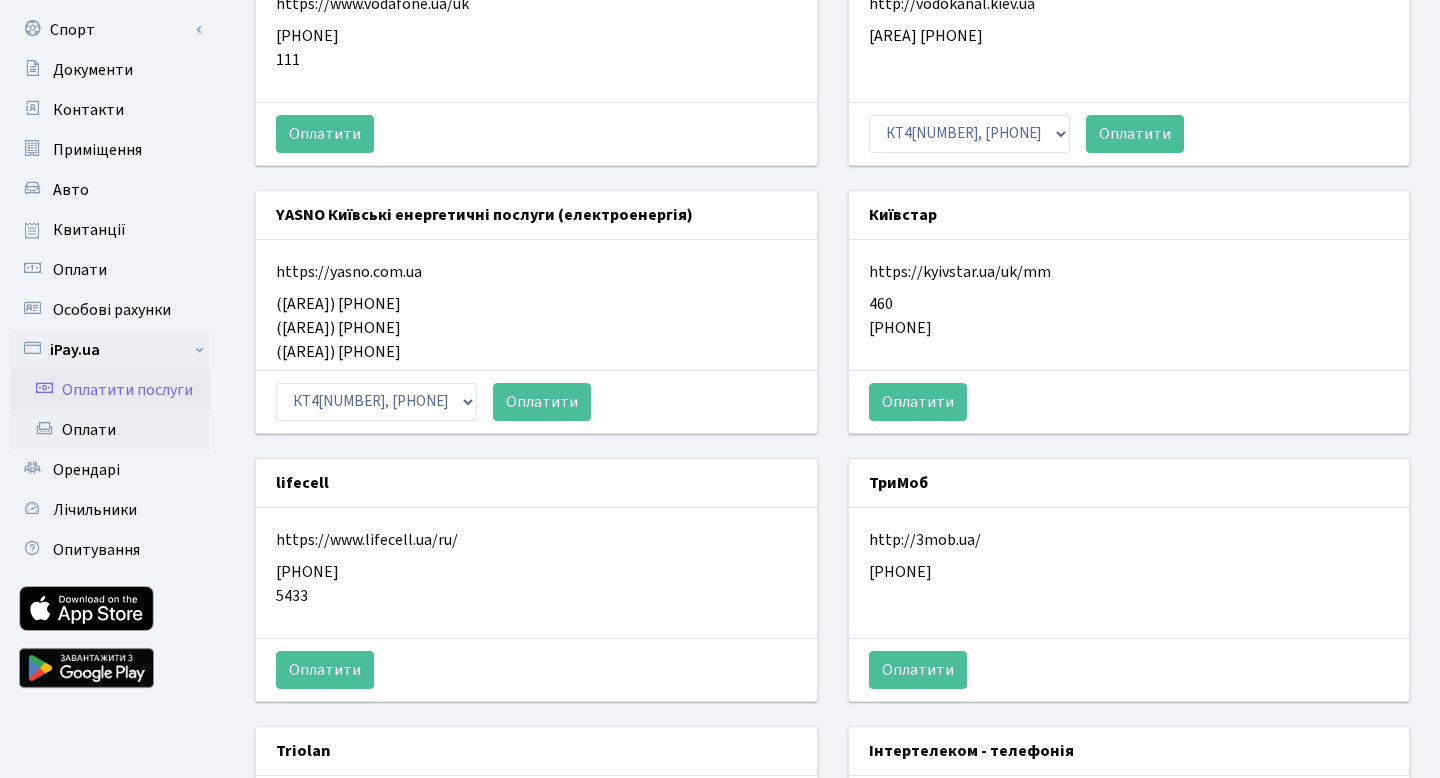 scroll, scrollTop: 216, scrollLeft: 0, axis: vertical 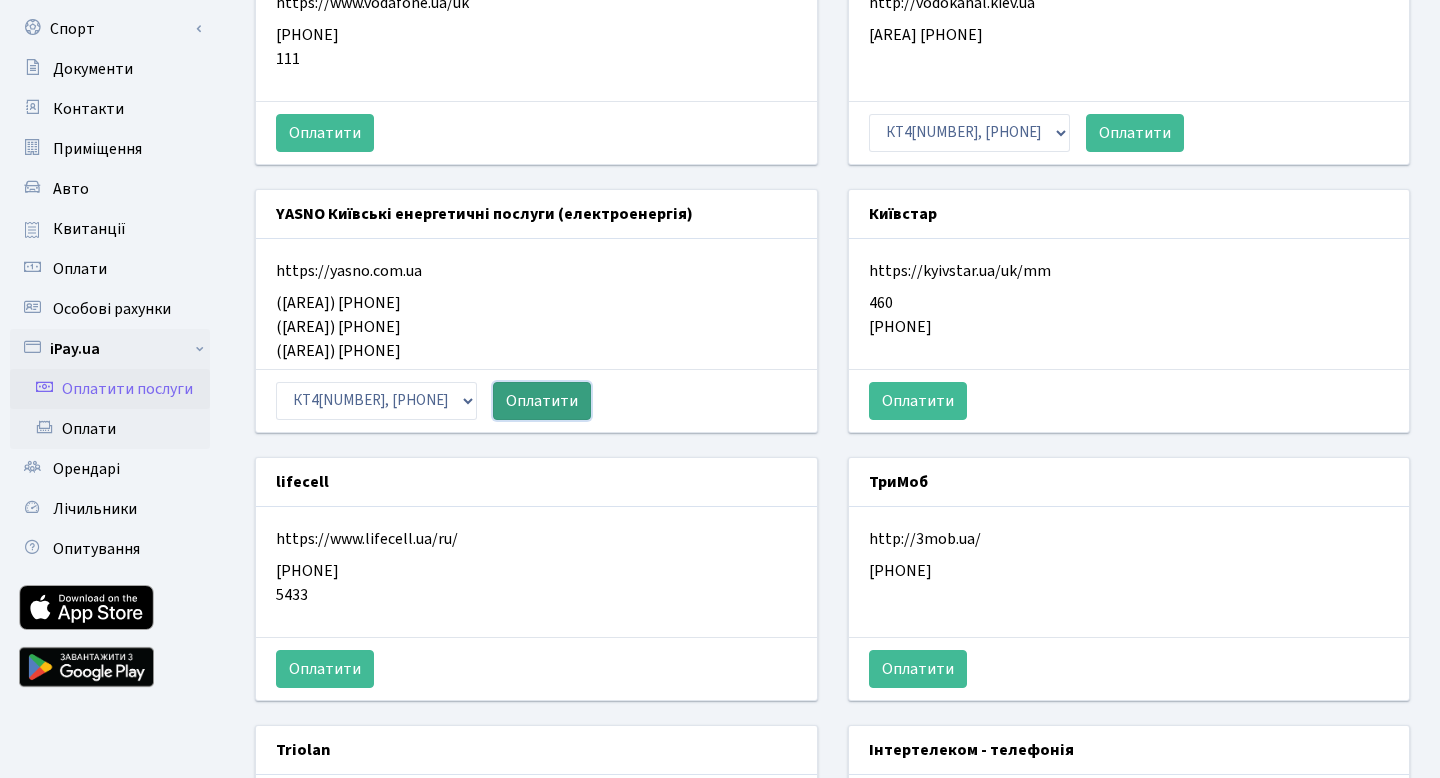 click on "Оплатити" at bounding box center [542, 401] 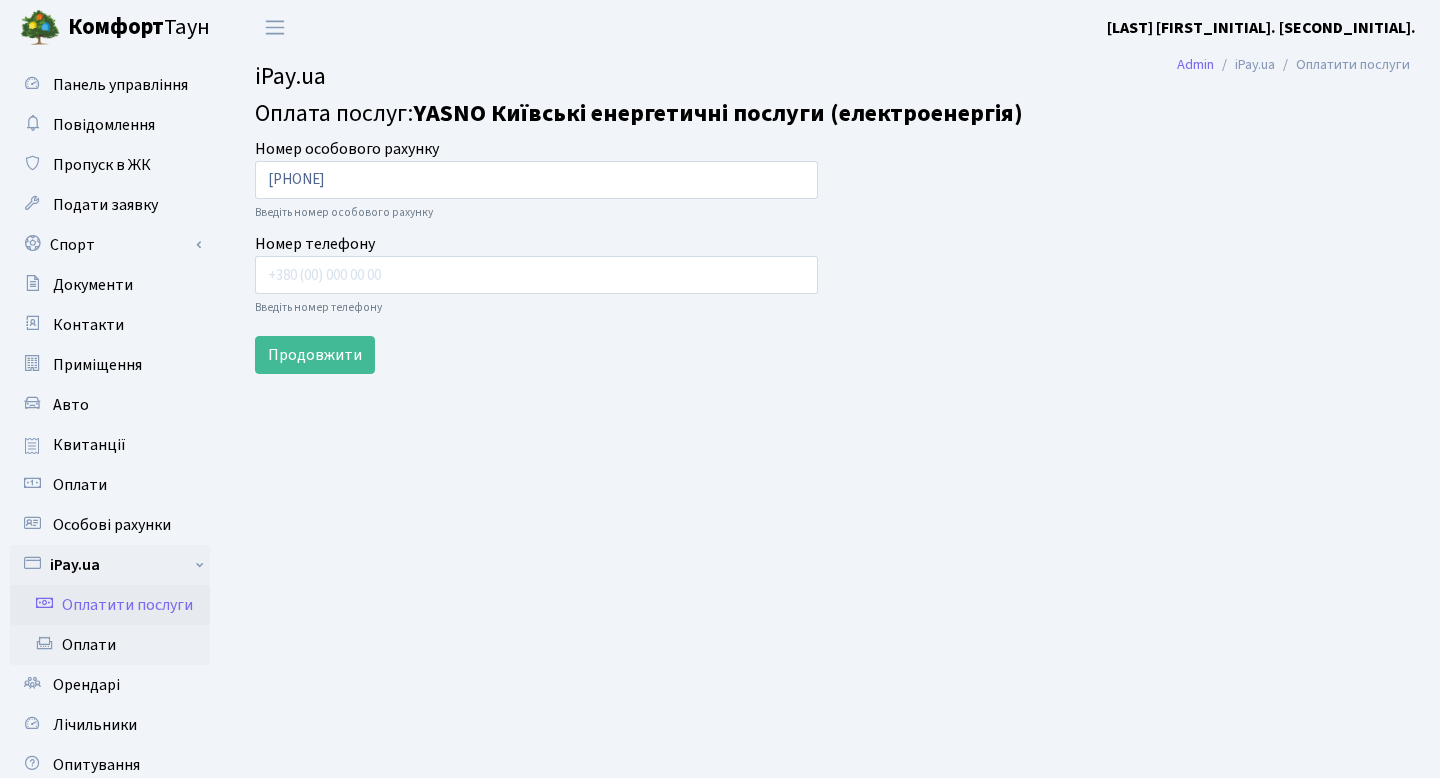 scroll, scrollTop: 0, scrollLeft: 0, axis: both 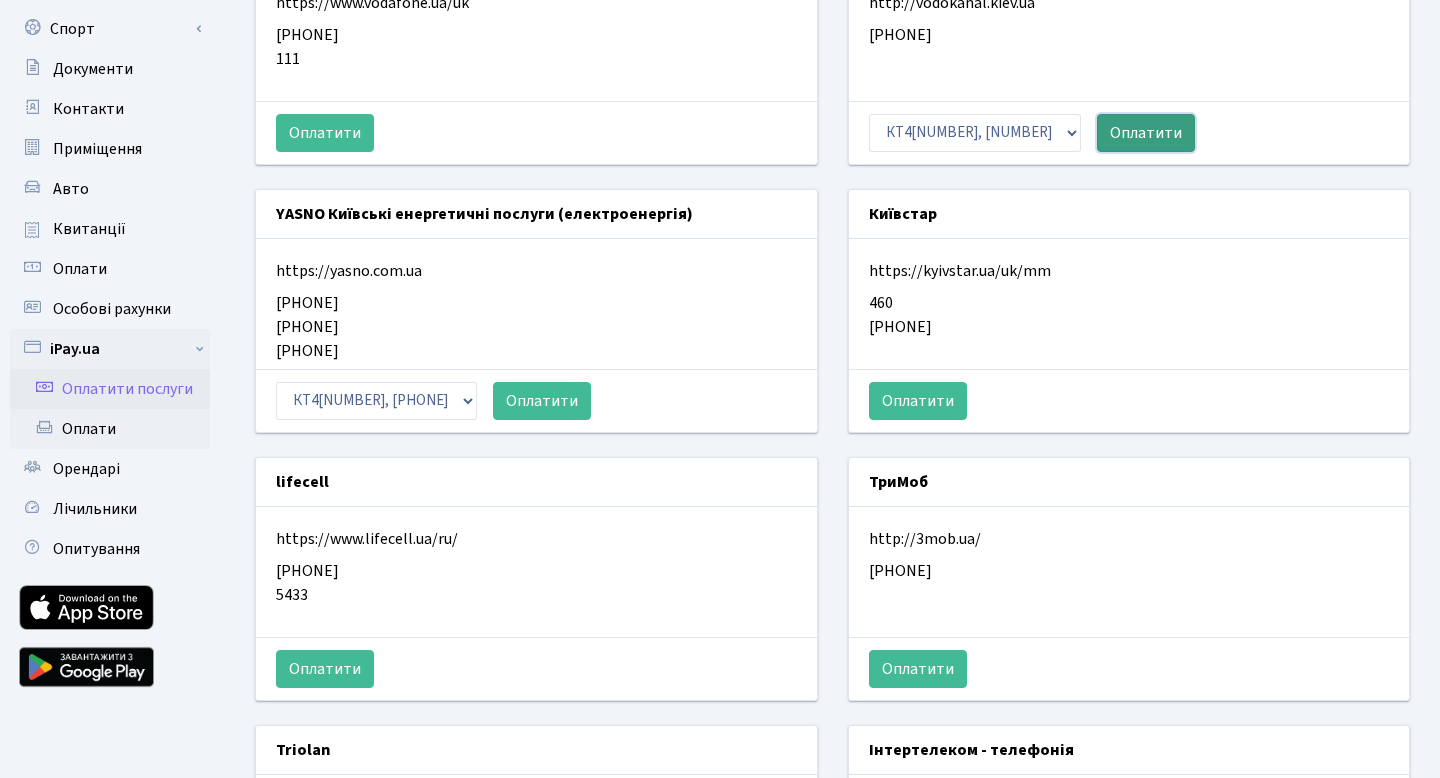 click on "Оплатити" at bounding box center (1146, 133) 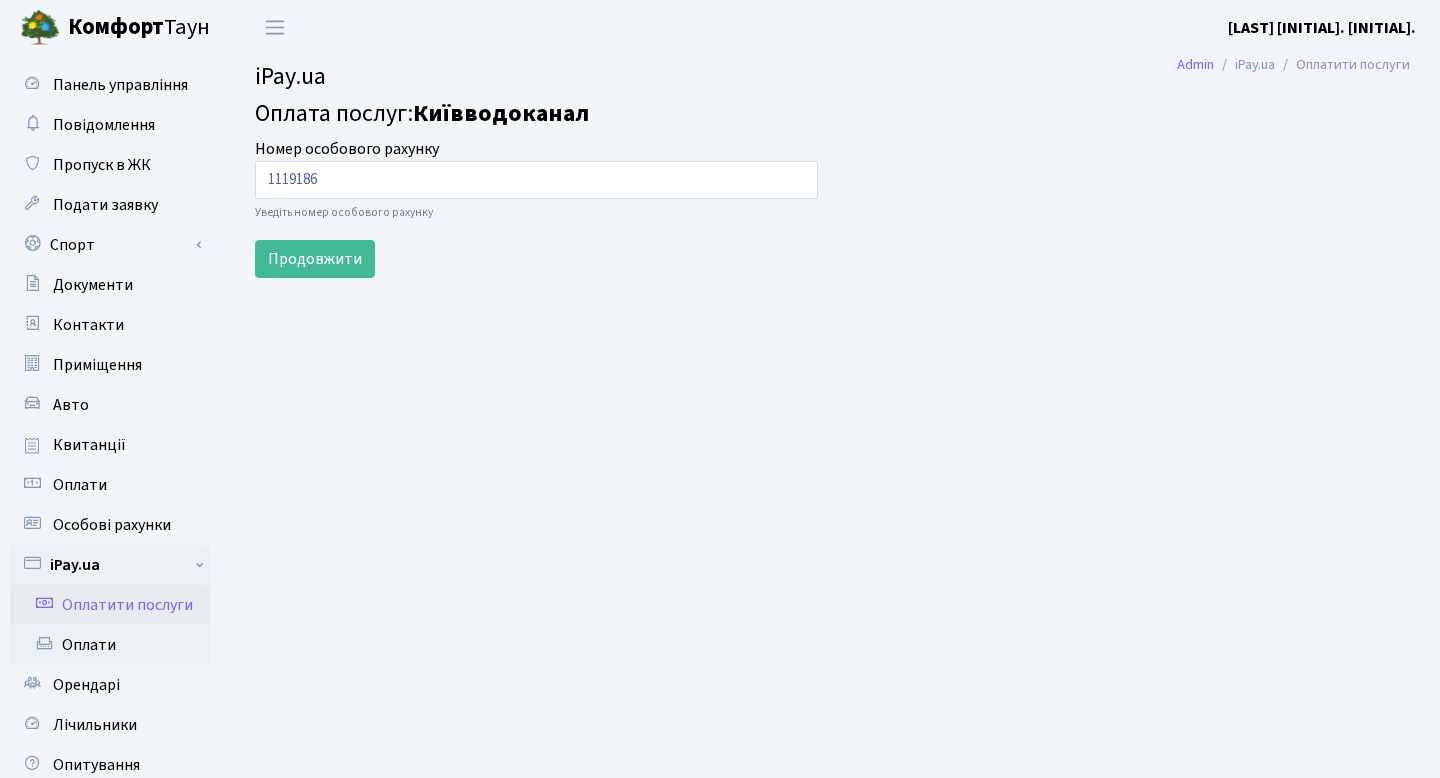 scroll, scrollTop: 0, scrollLeft: 0, axis: both 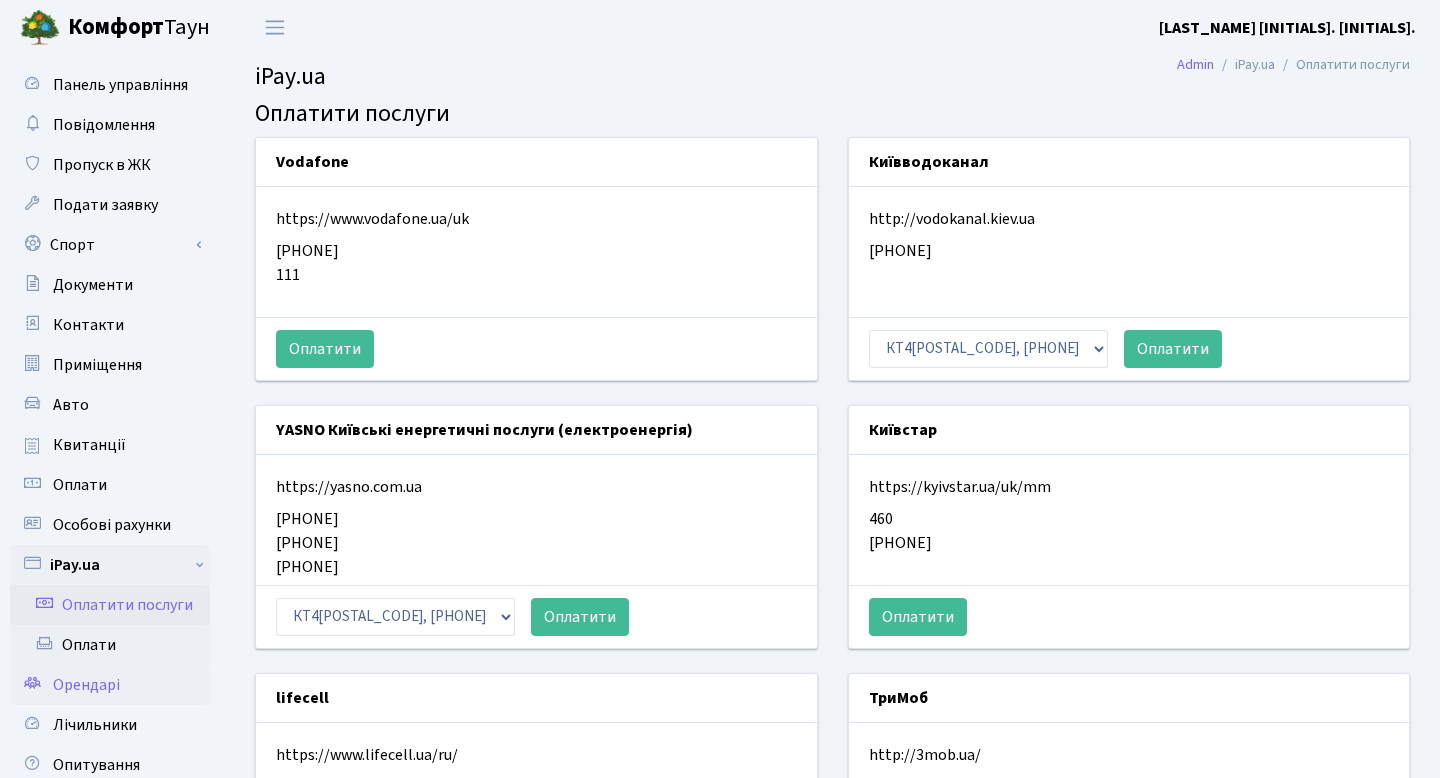 click on "Орендарі" at bounding box center (86, 685) 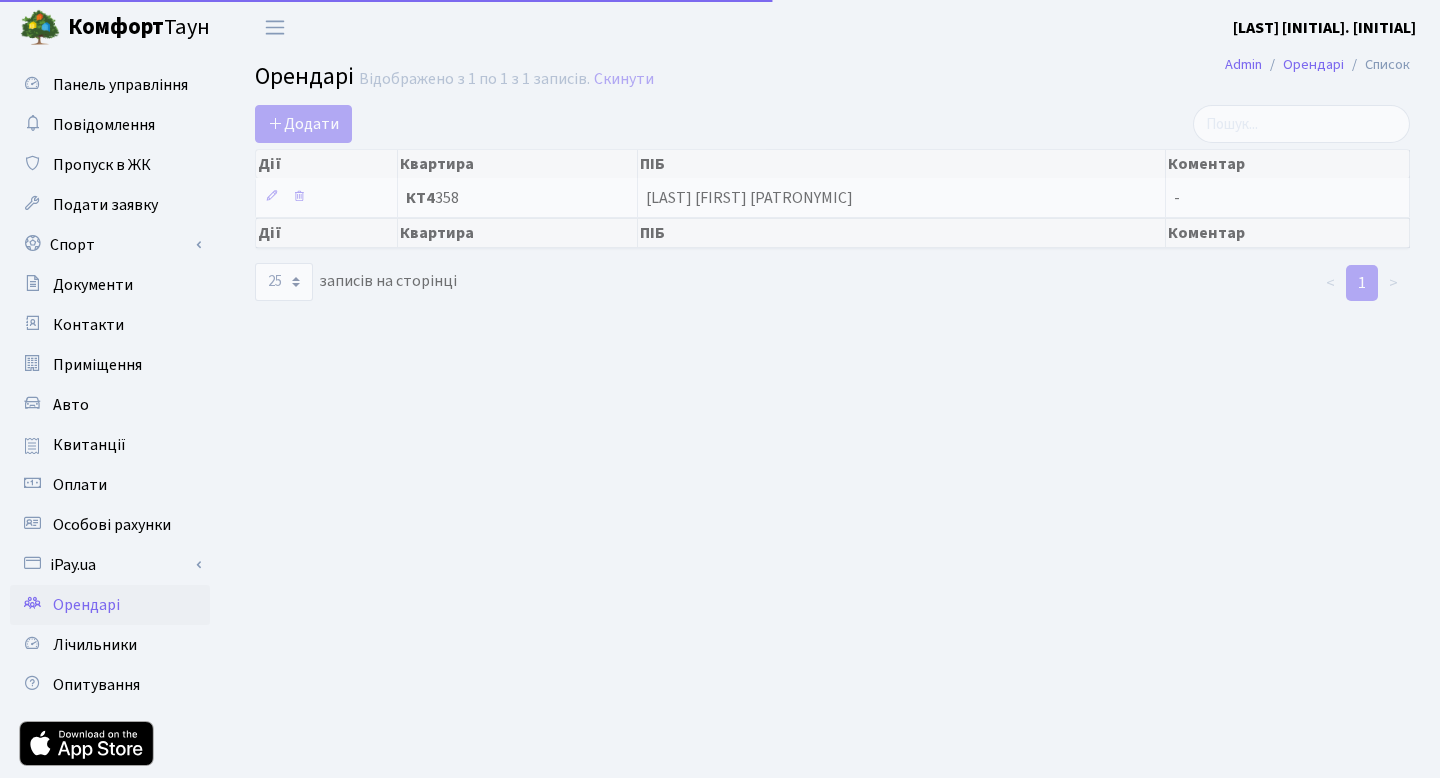 select on "25" 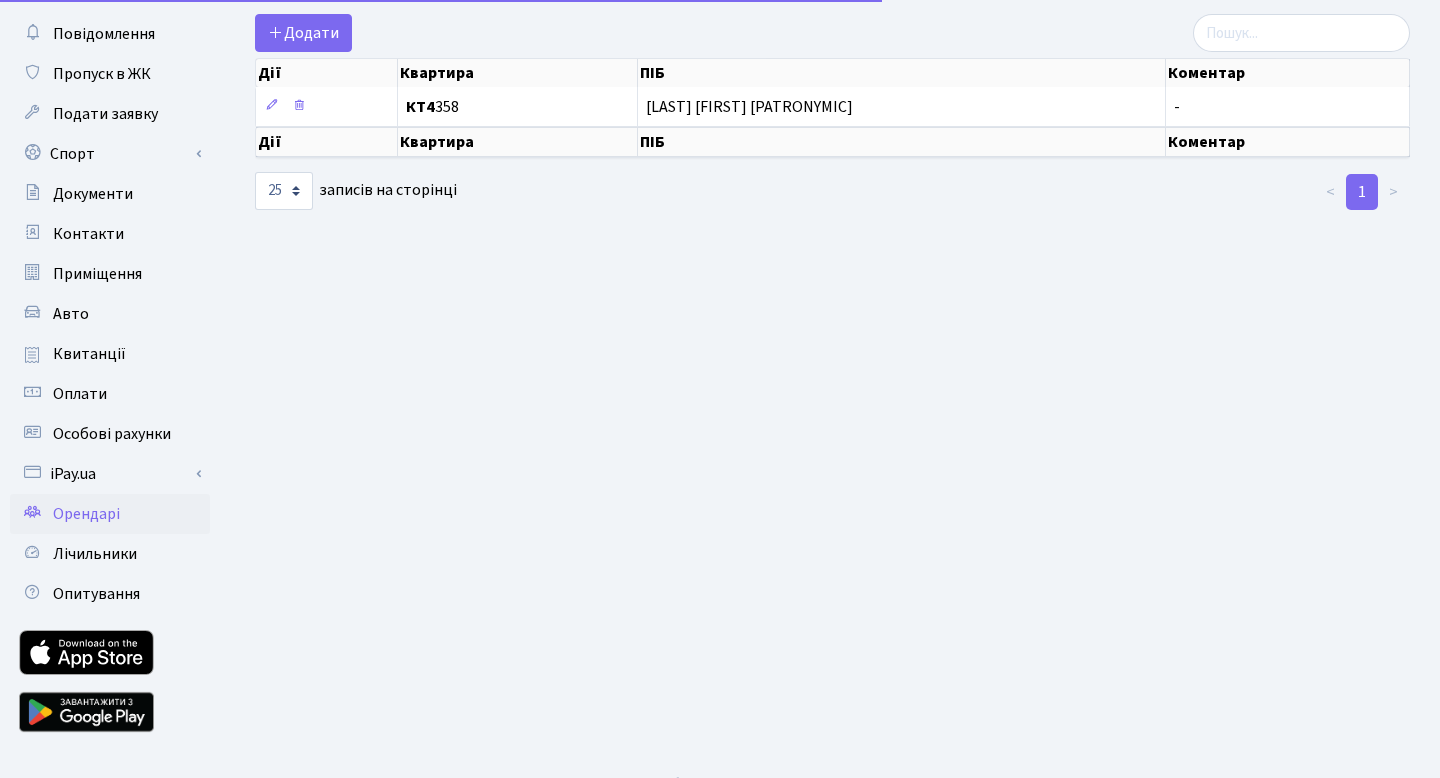 scroll, scrollTop: 122, scrollLeft: 0, axis: vertical 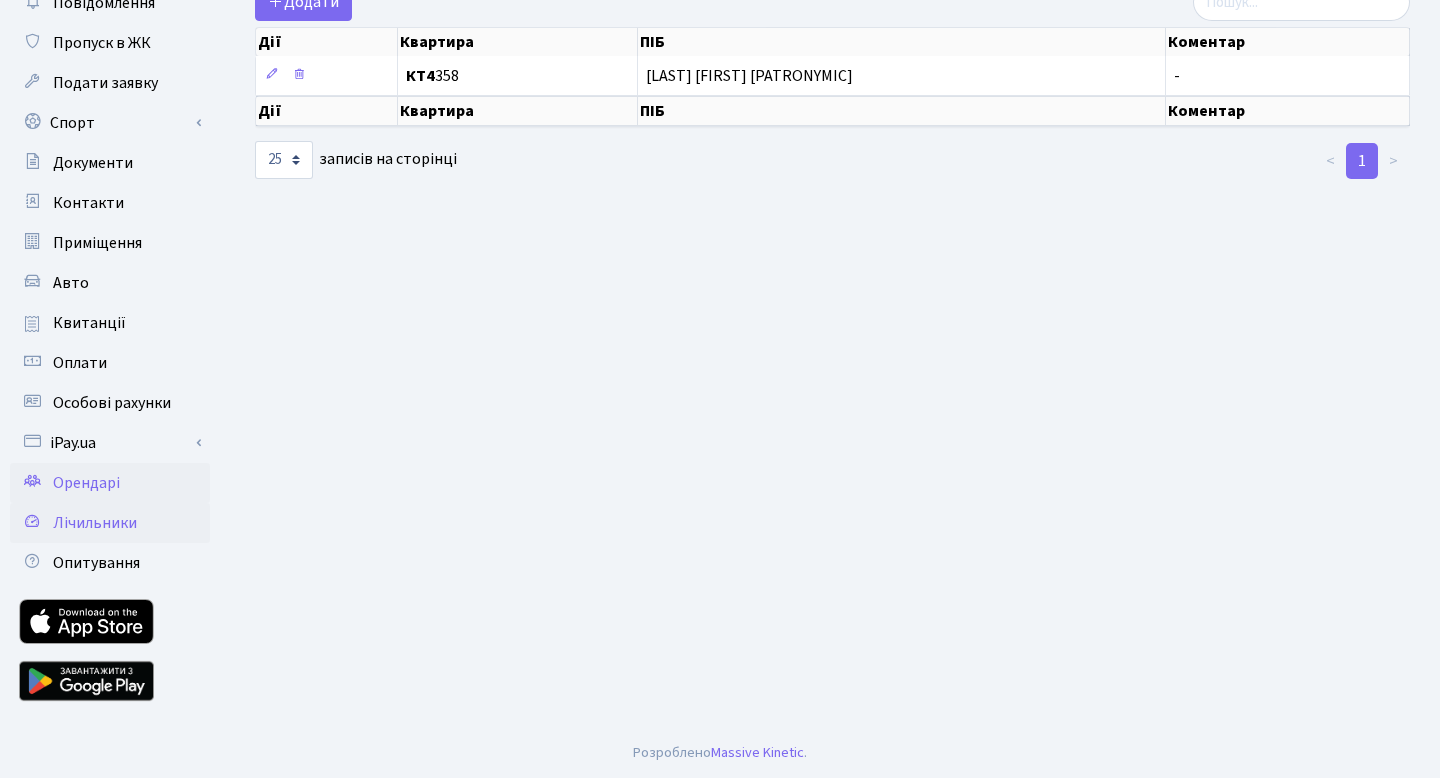 click on "Лічильники" at bounding box center [95, 523] 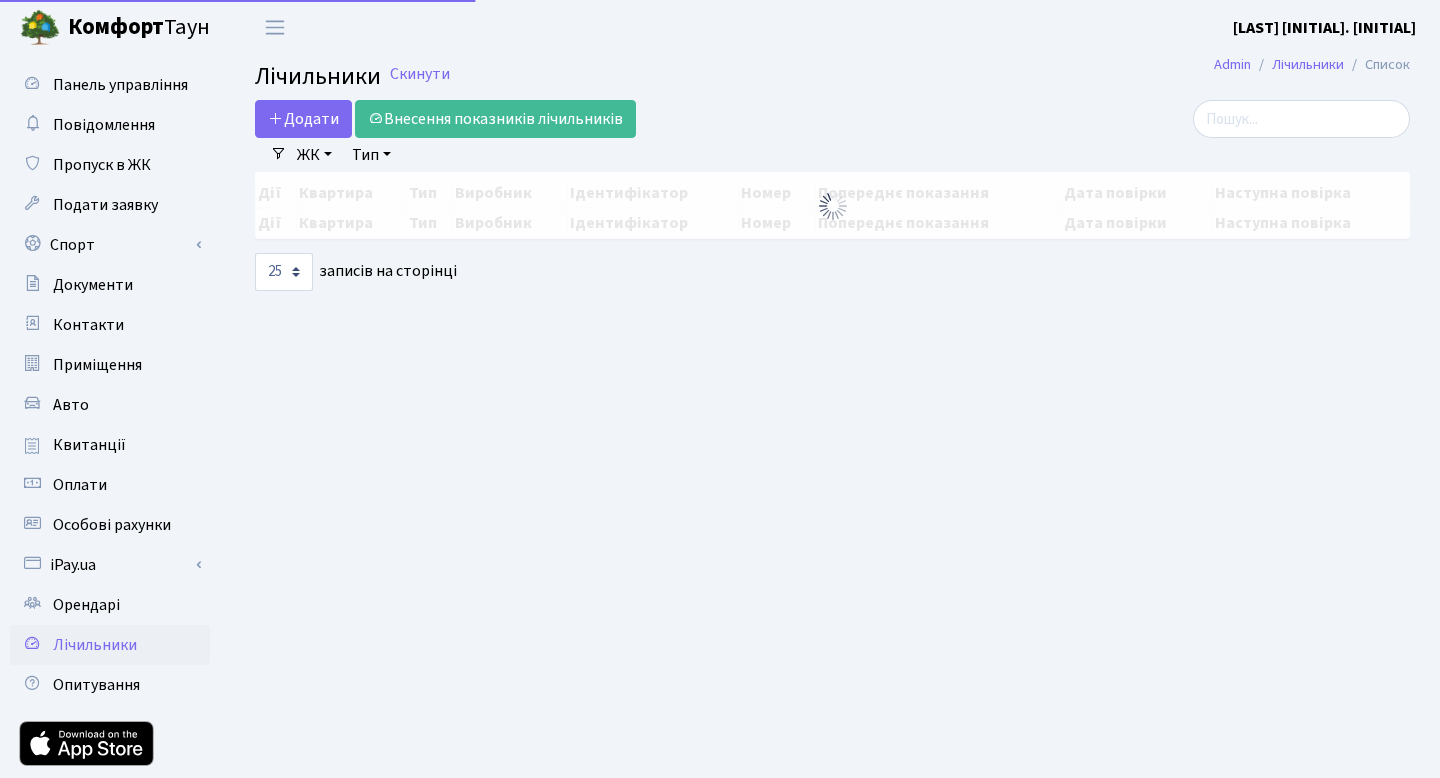 select on "25" 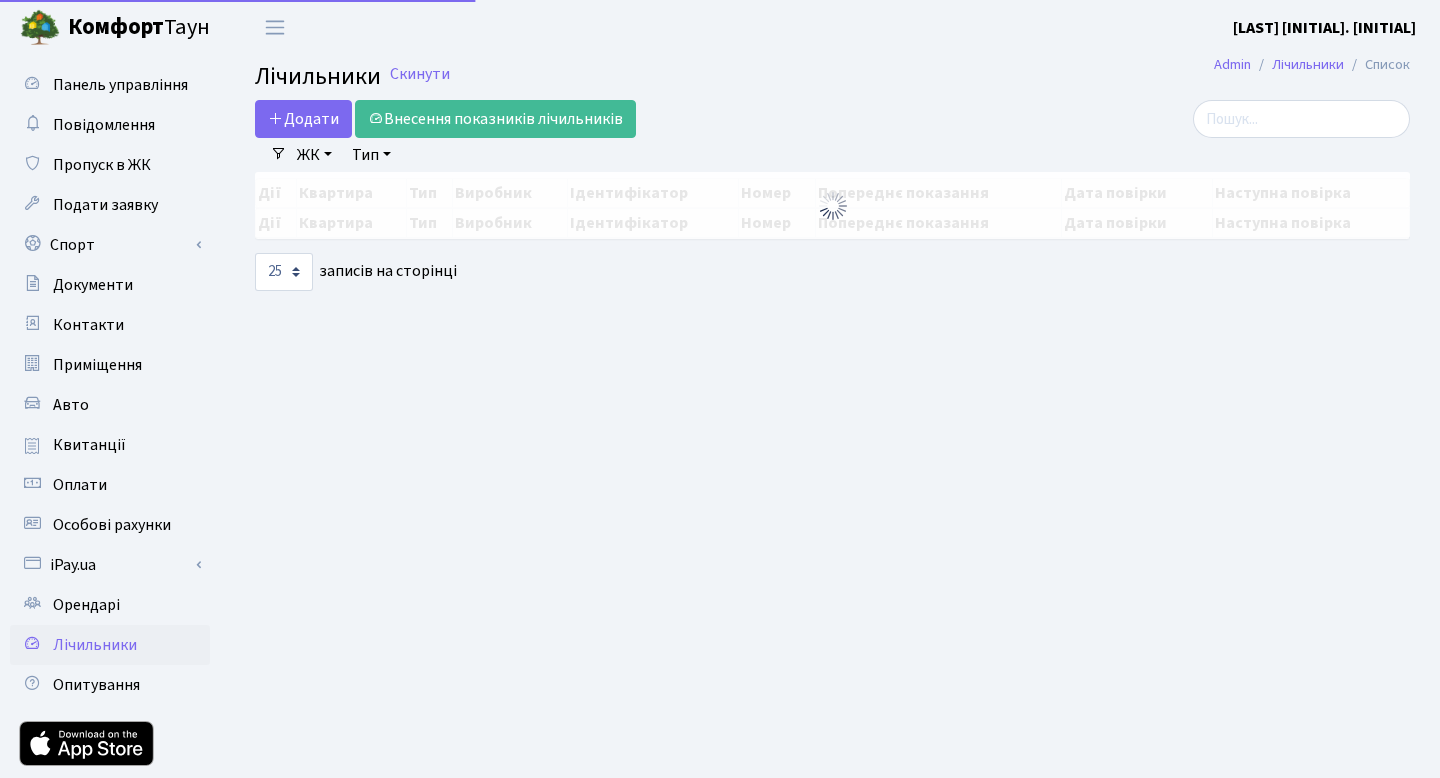 scroll, scrollTop: 0, scrollLeft: 0, axis: both 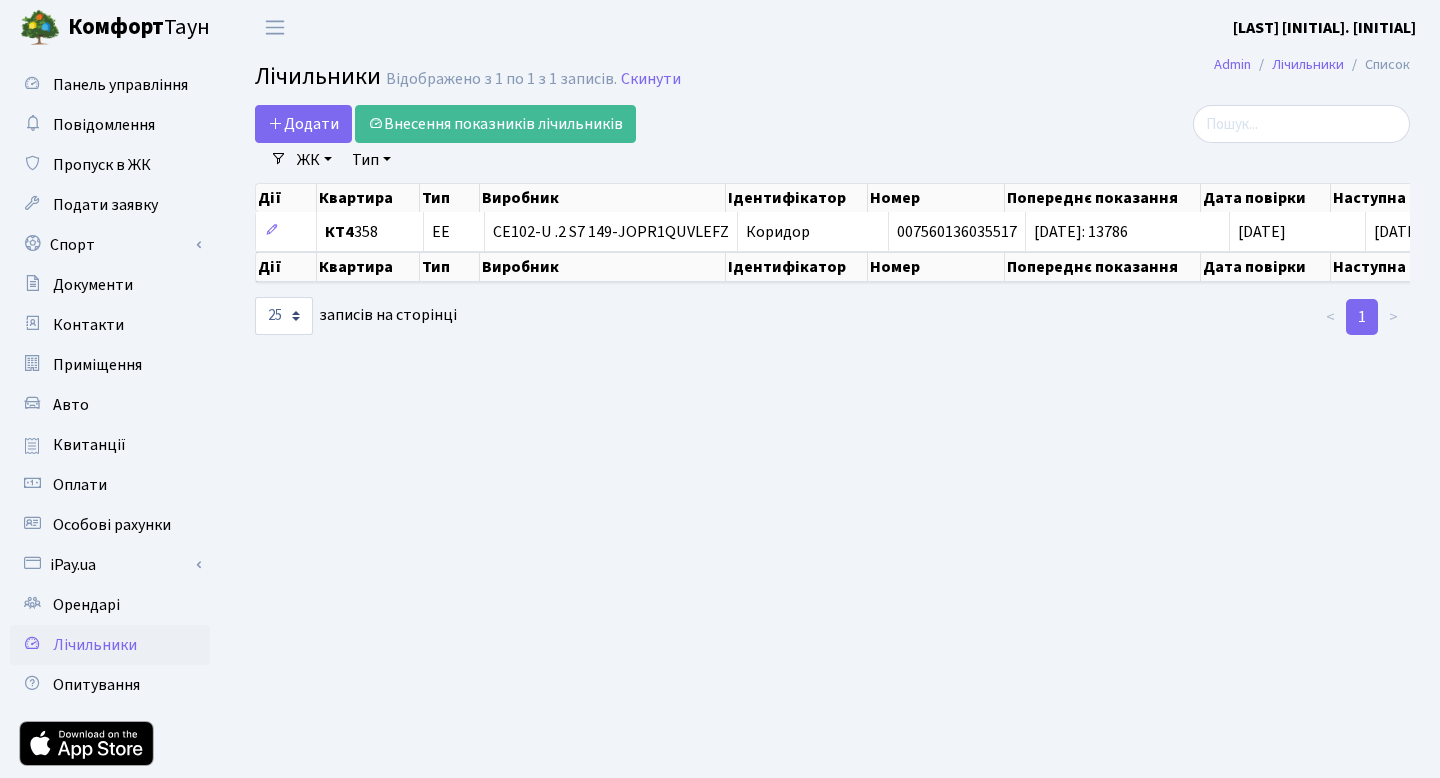 click on "Тип" at bounding box center (371, 160) 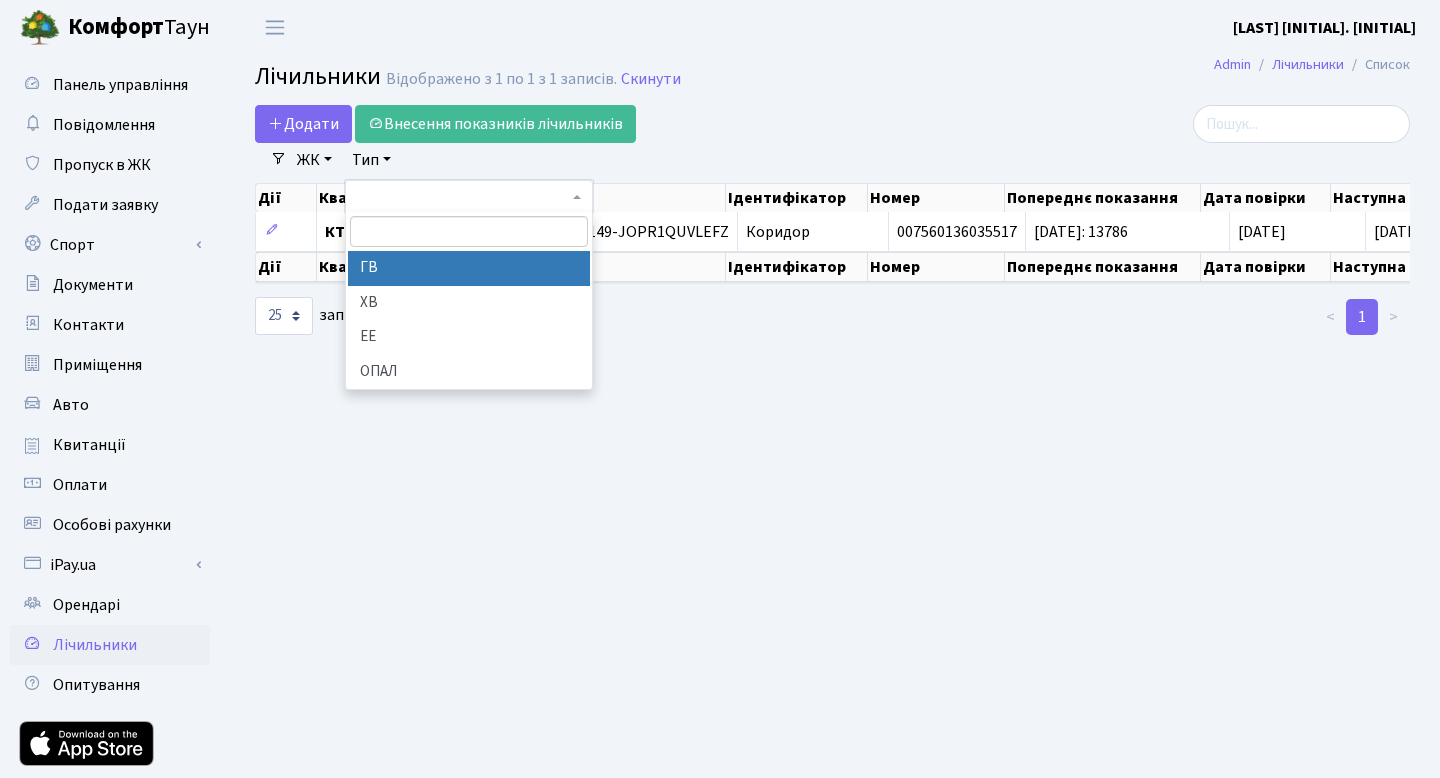 click on "Тип" at bounding box center (371, 160) 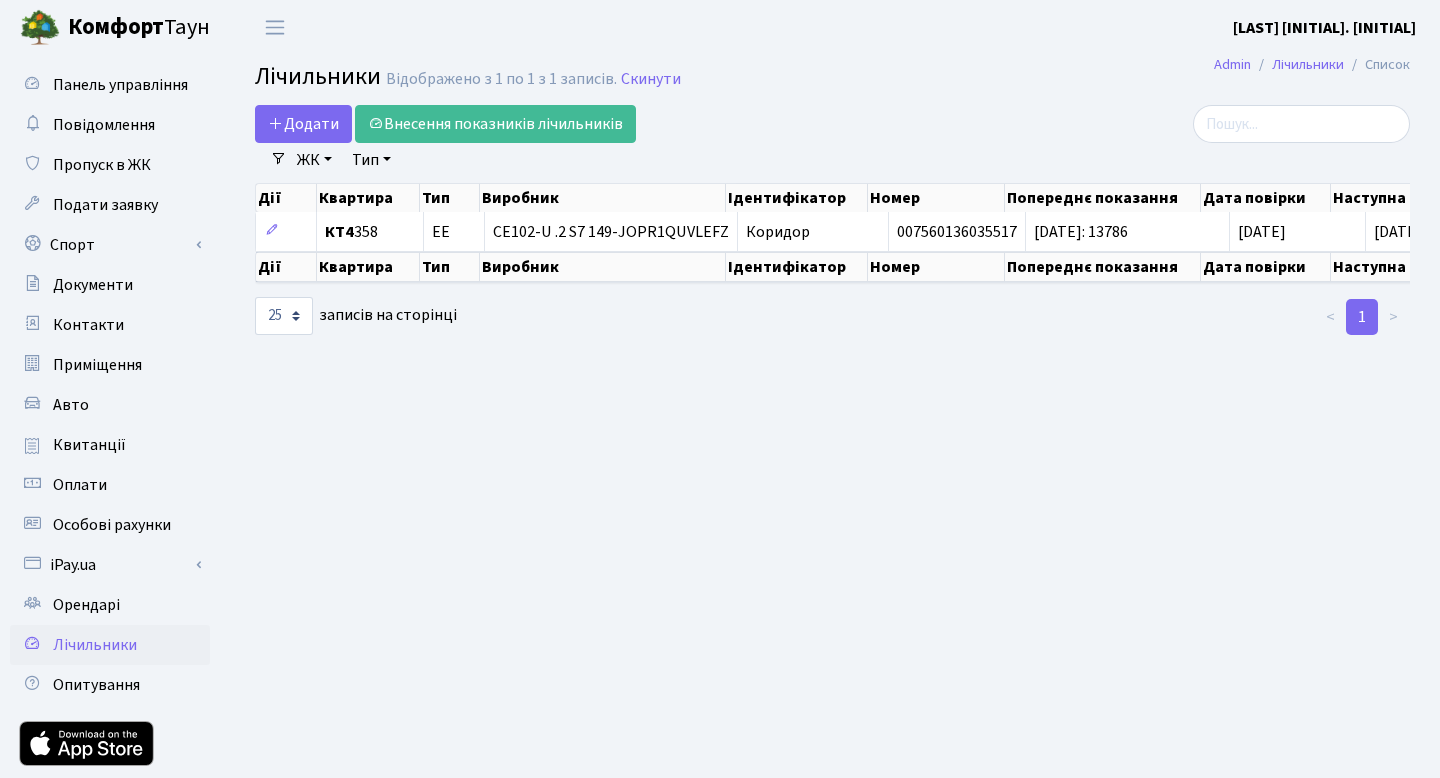 click on "Тип" at bounding box center (371, 160) 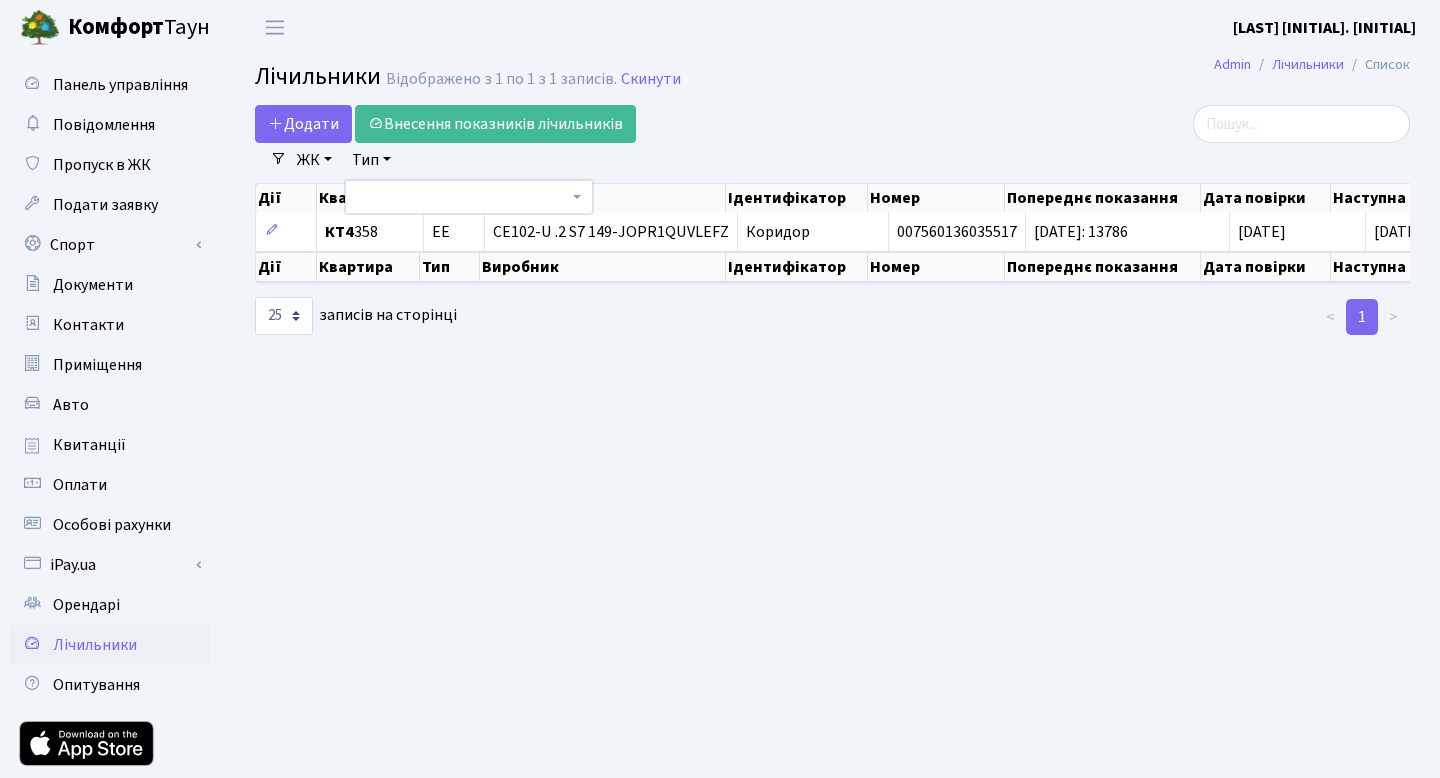 click on "Тип" at bounding box center (371, 160) 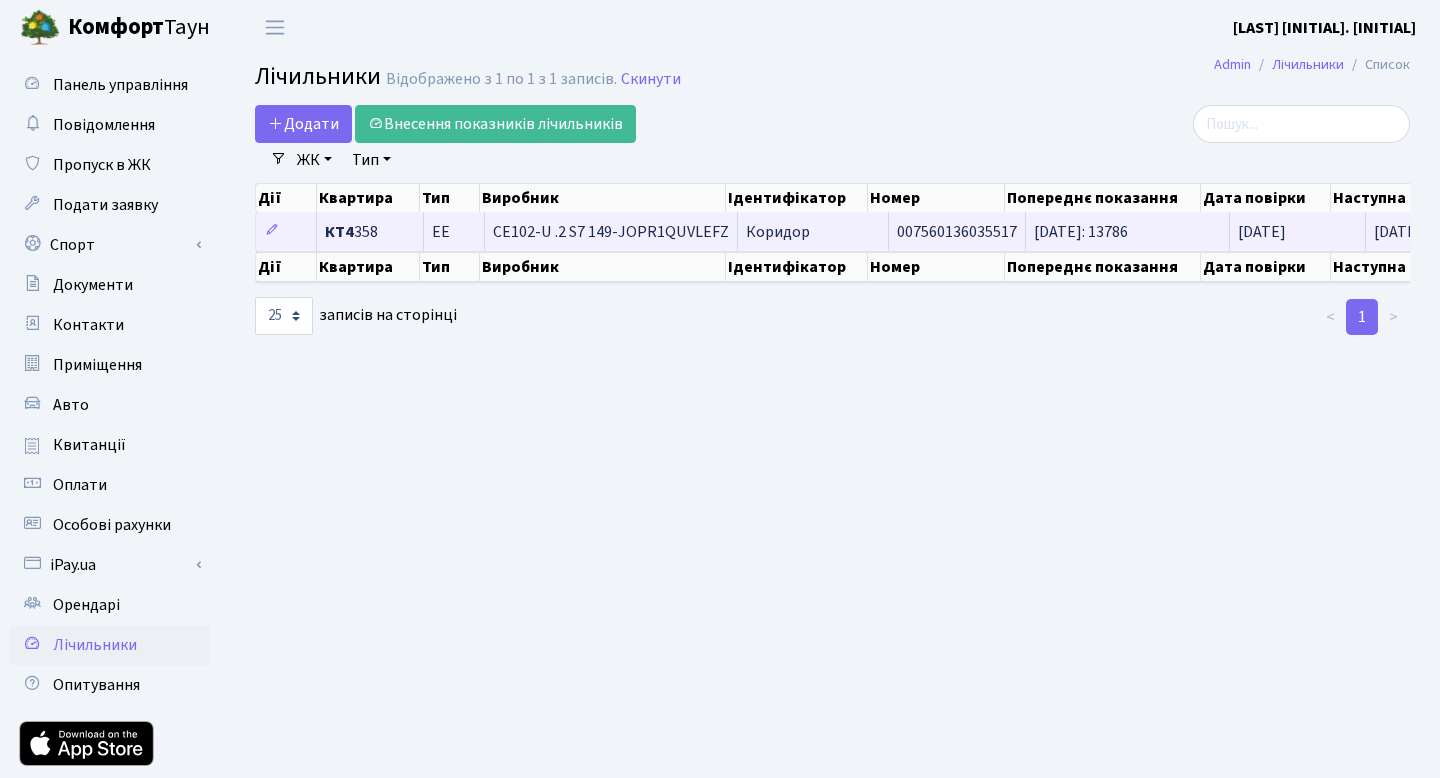 scroll, scrollTop: 0, scrollLeft: 43, axis: horizontal 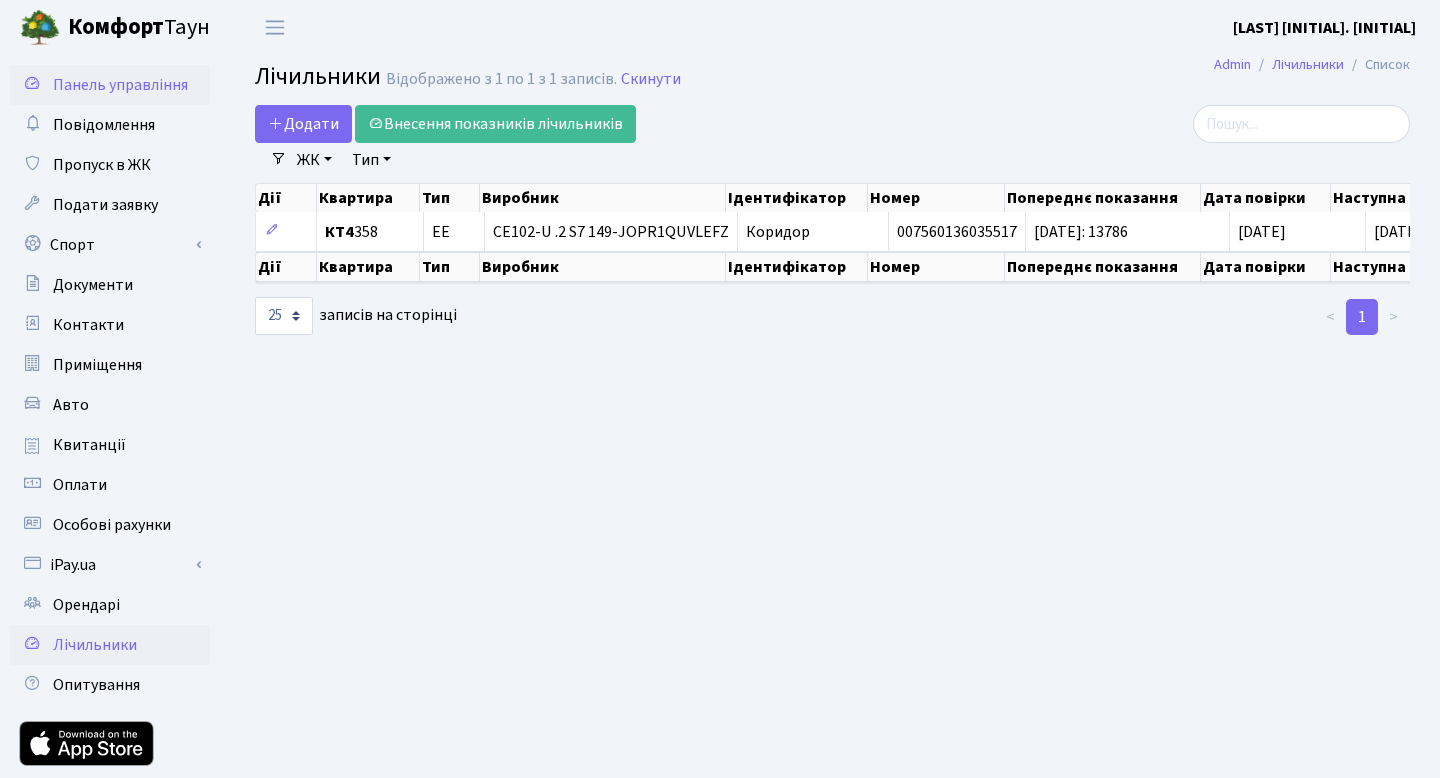 click on "Панель управління" at bounding box center [120, 85] 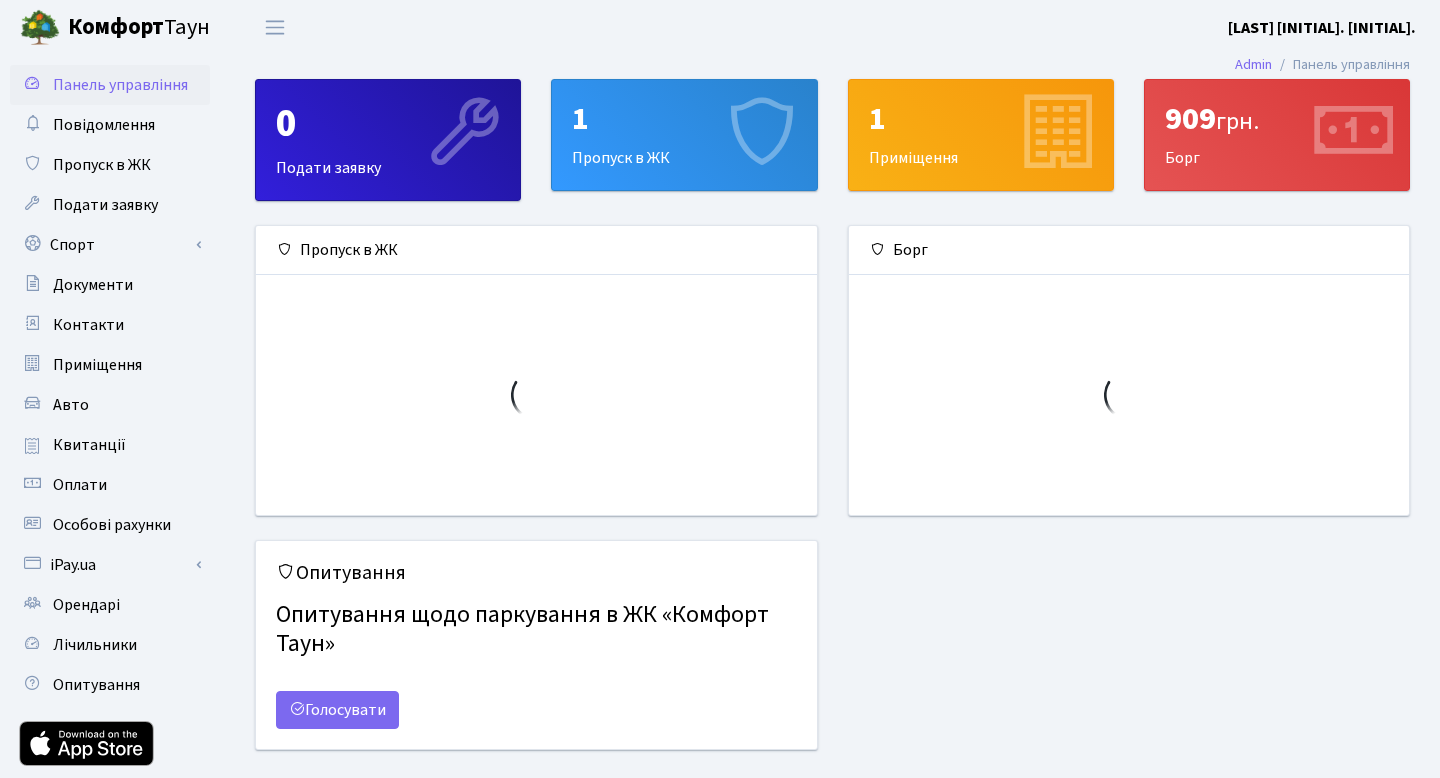 scroll, scrollTop: 0, scrollLeft: 0, axis: both 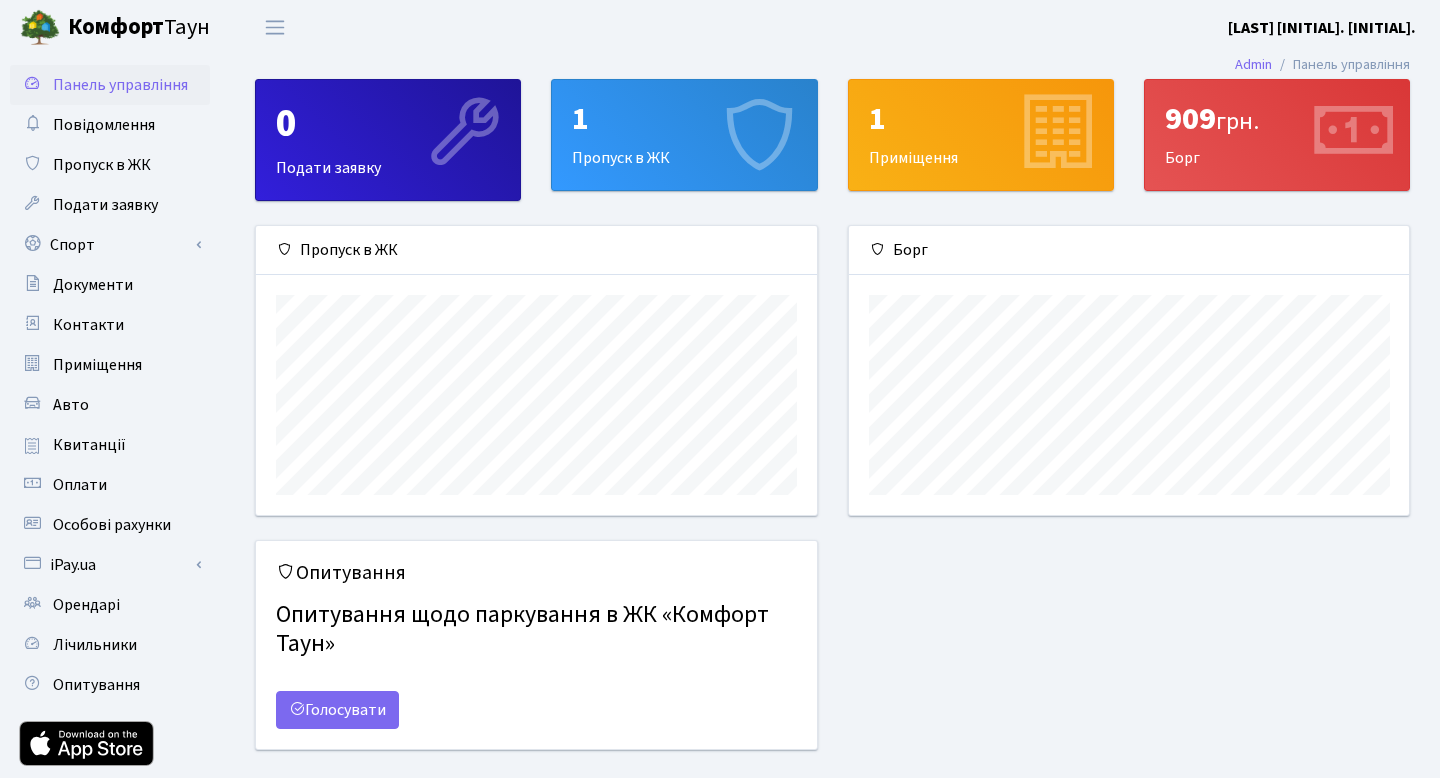 click on "1
Пропуск в ЖК" at bounding box center (684, 135) 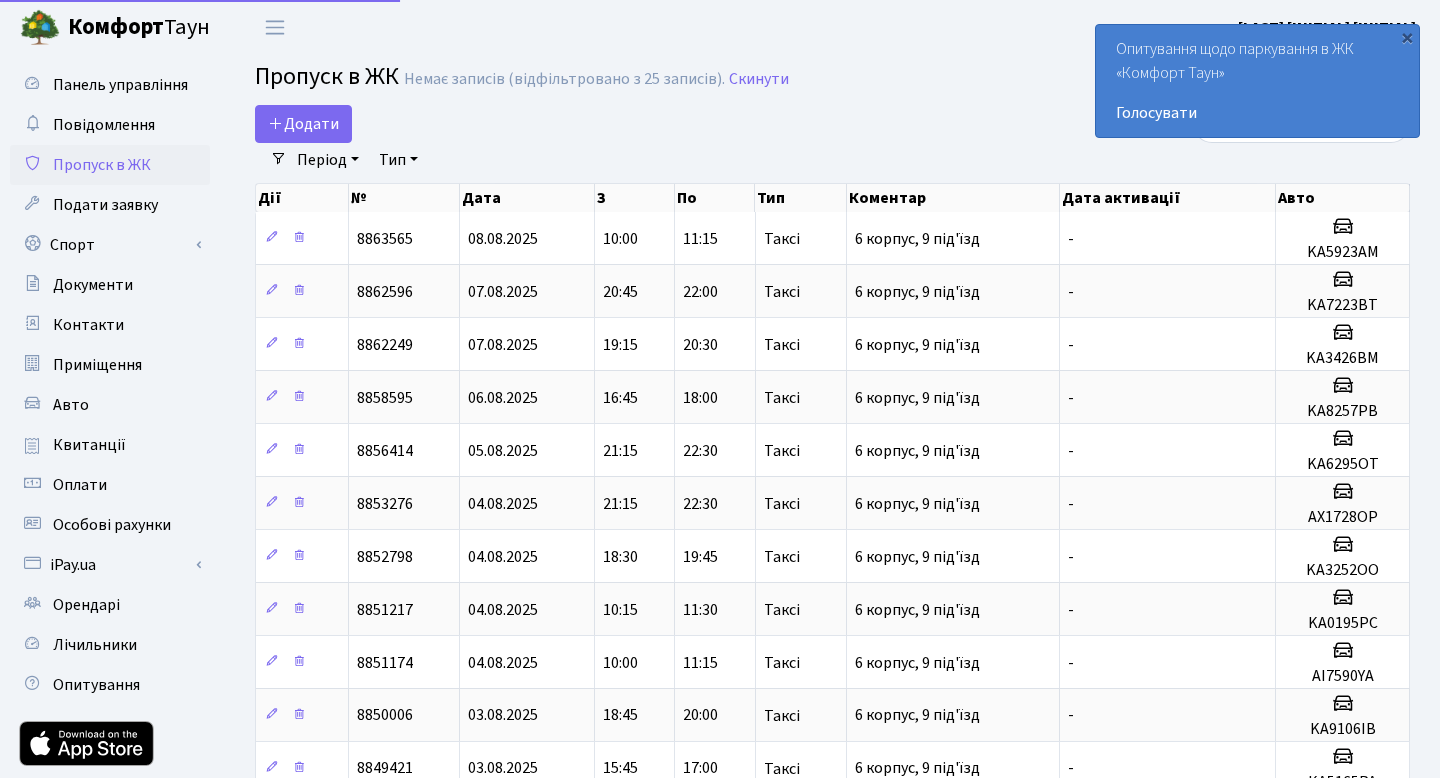 select on "25" 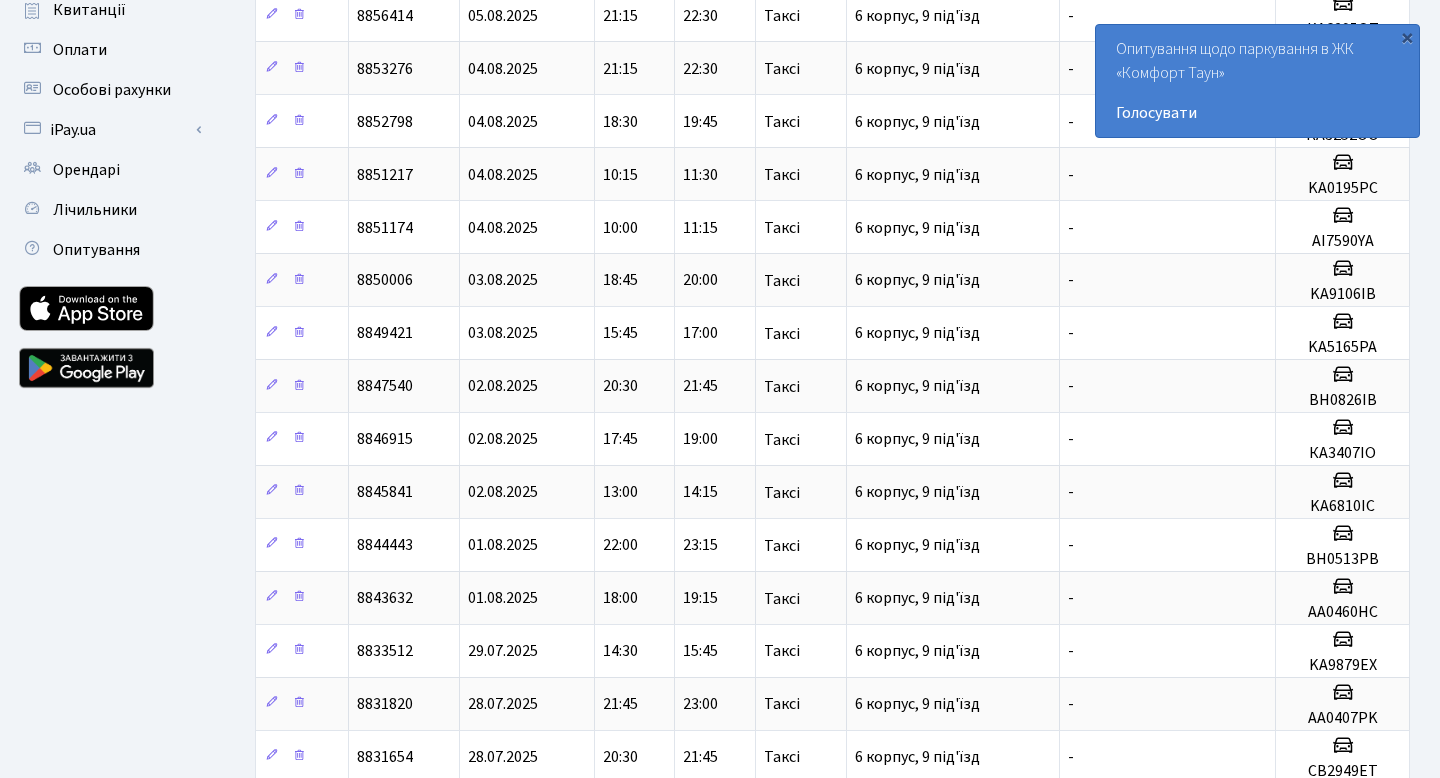 scroll, scrollTop: 576, scrollLeft: 0, axis: vertical 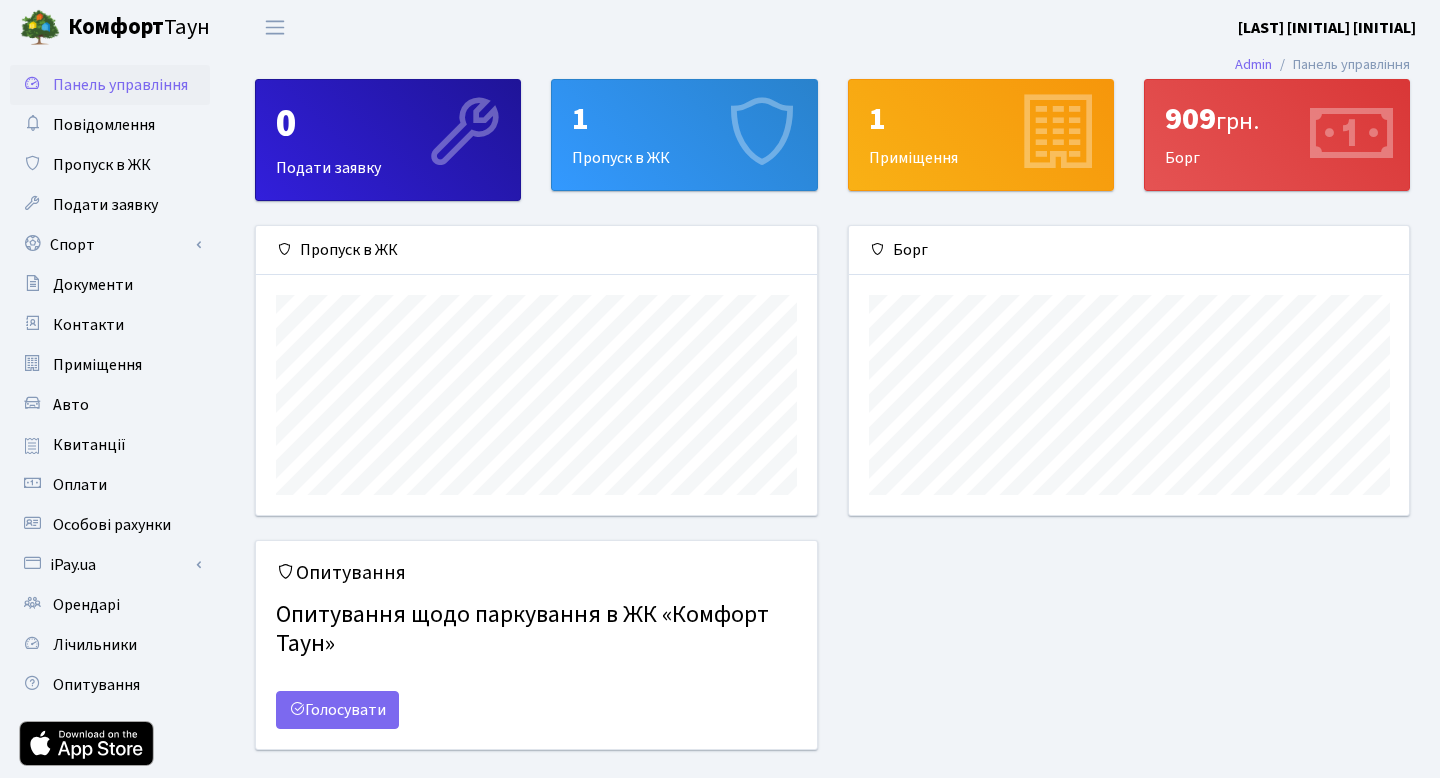click on "909  грн.
Борг" at bounding box center [1277, 135] 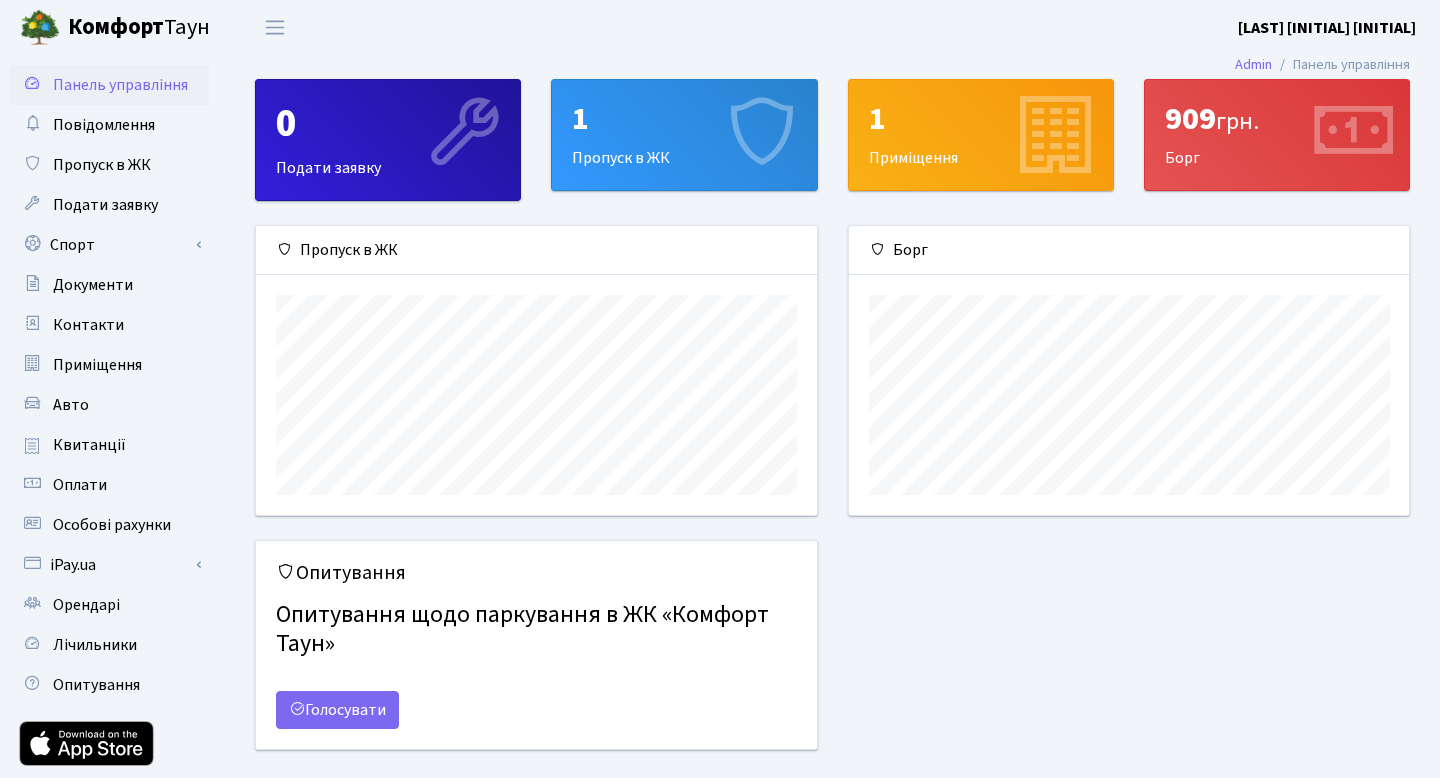 click on "1" at bounding box center (981, 119) 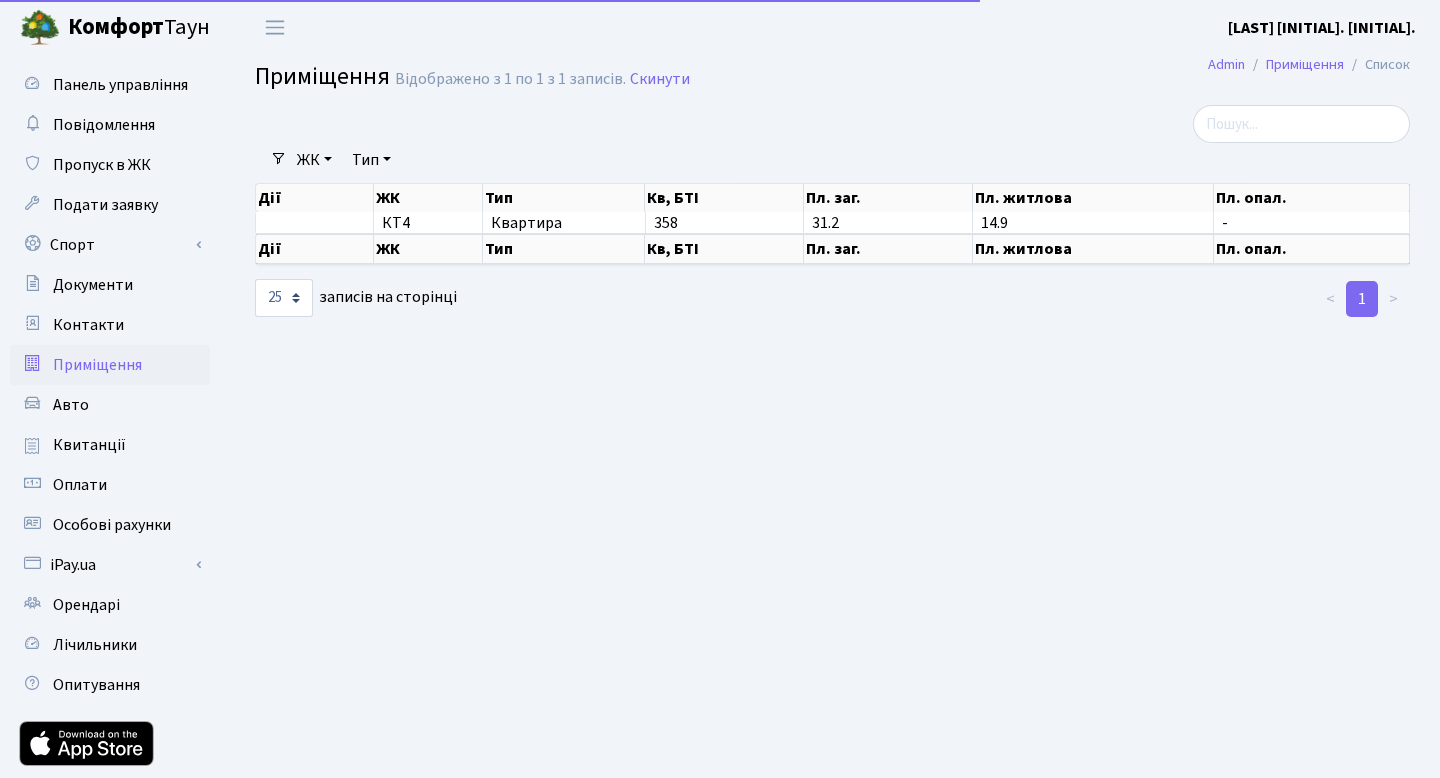 select on "25" 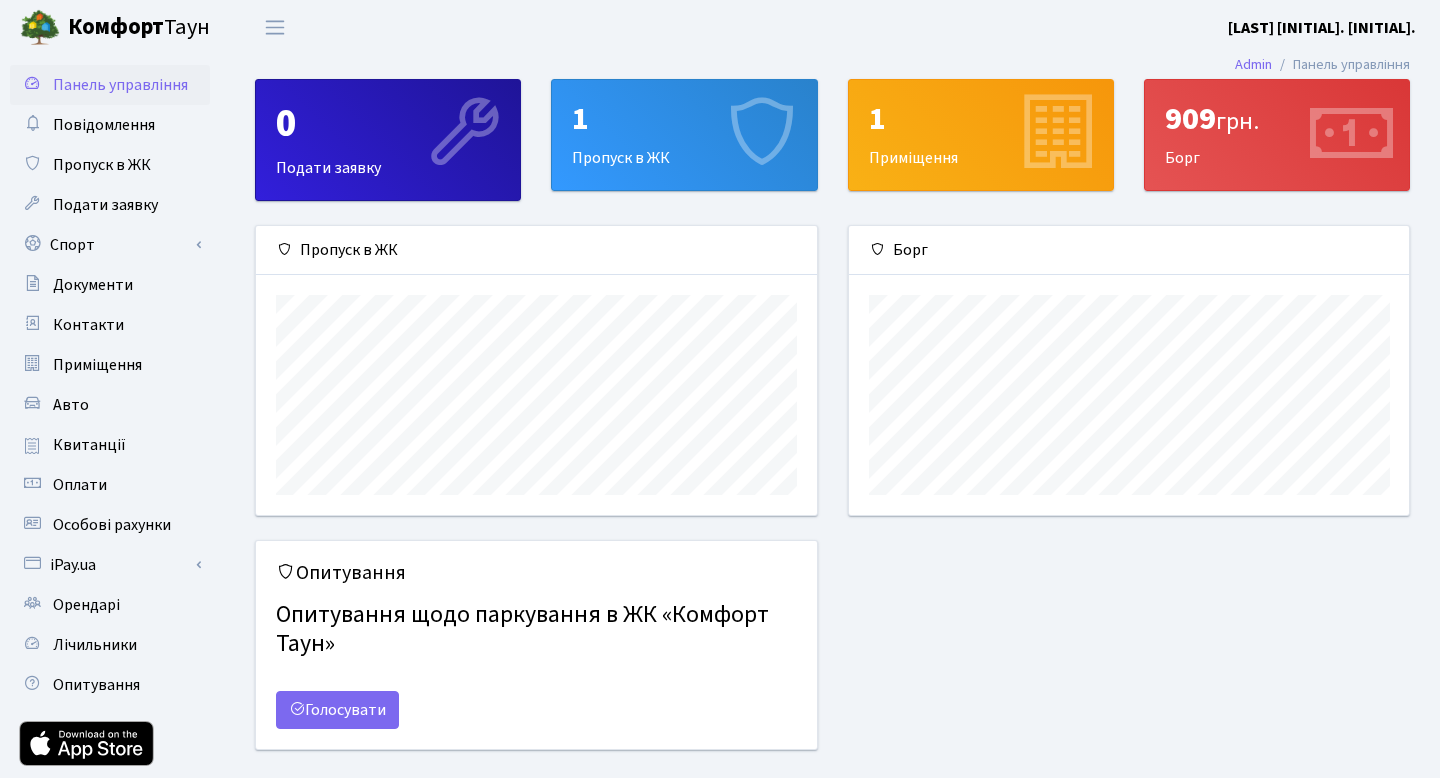 scroll, scrollTop: 0, scrollLeft: 0, axis: both 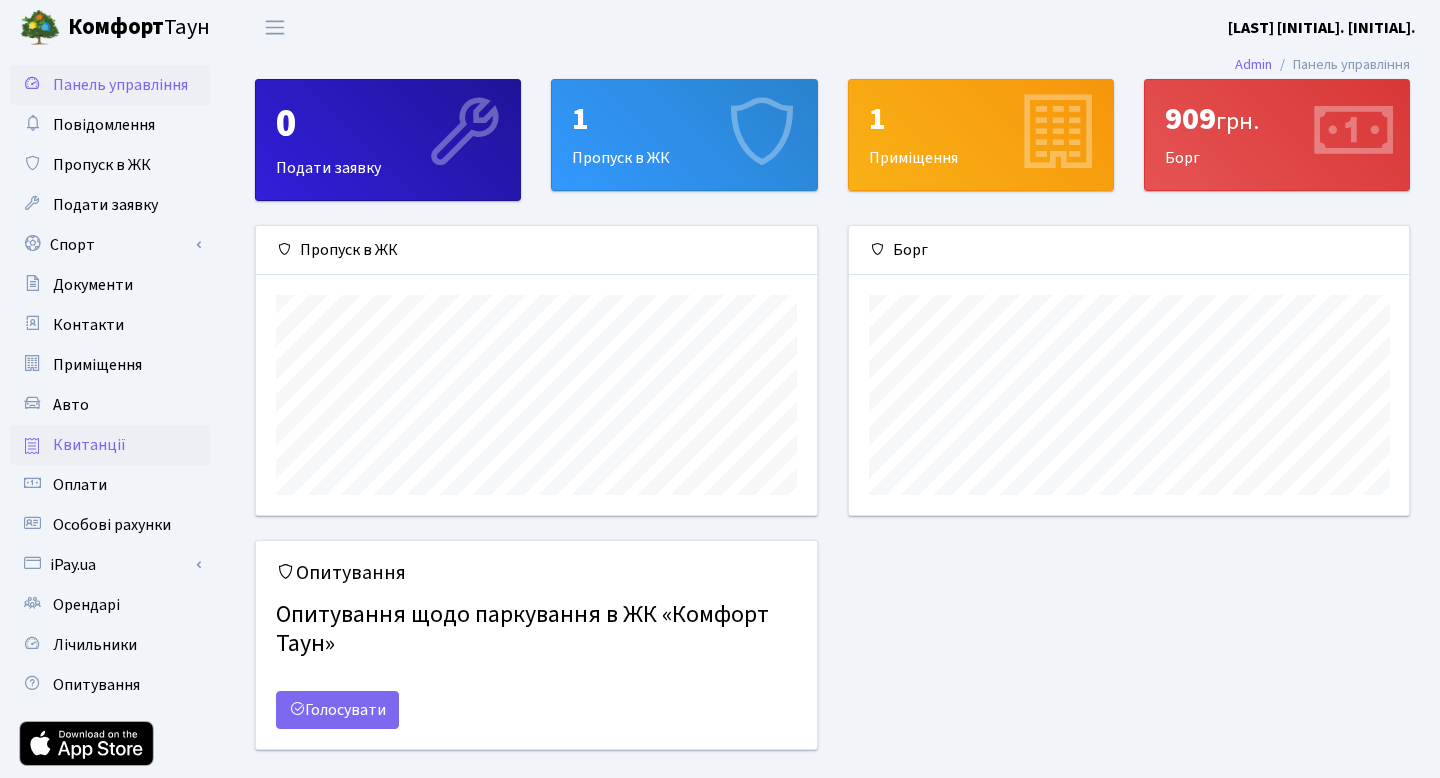 click on "Квитанції" at bounding box center (89, 445) 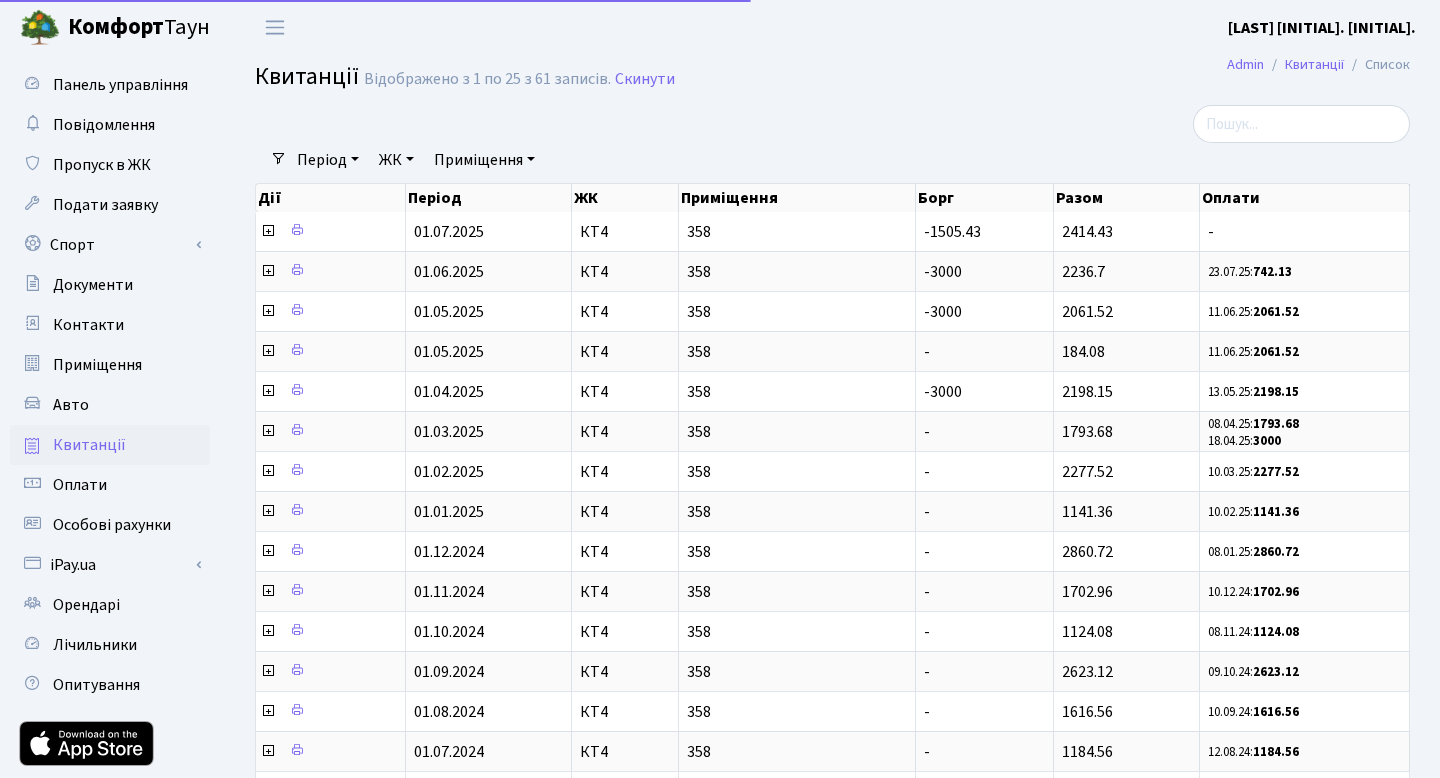 select on "25" 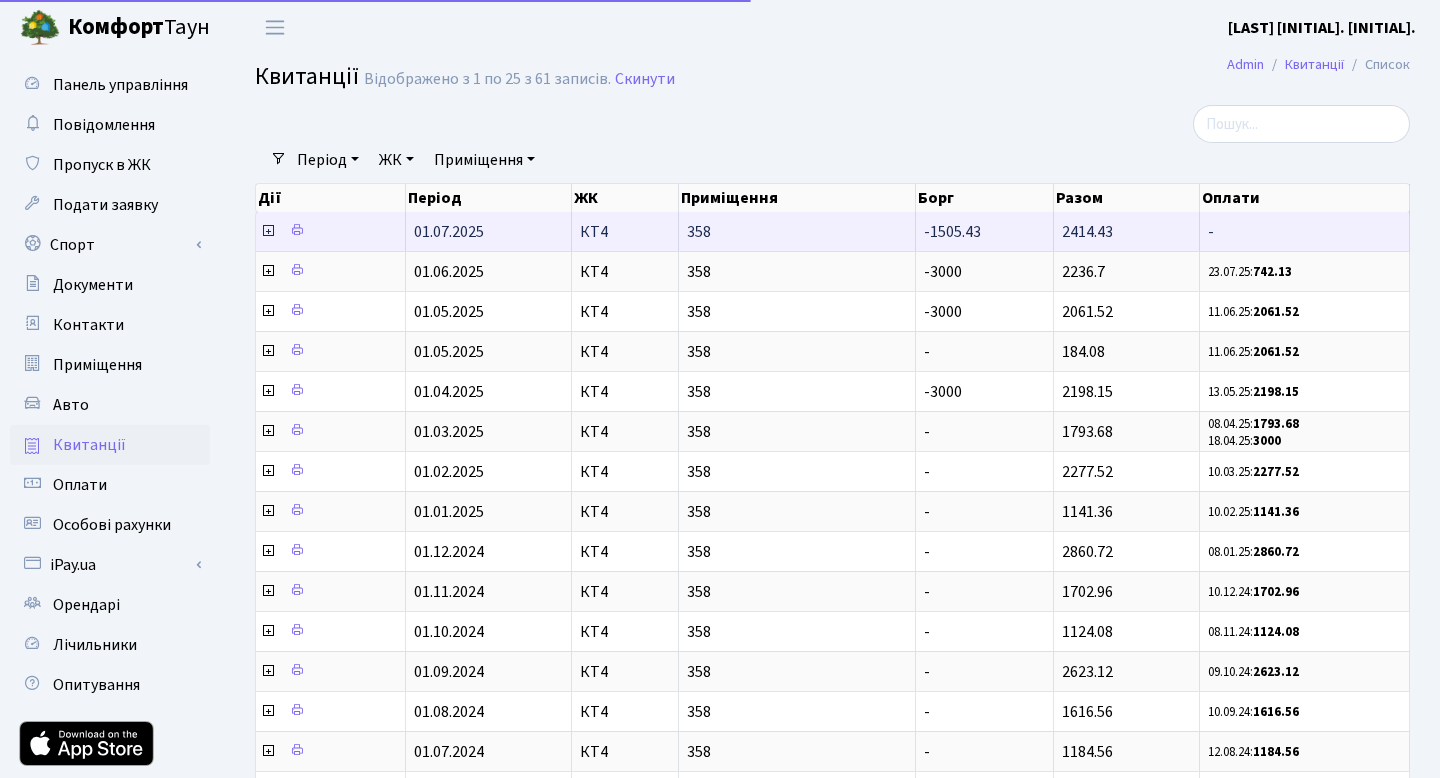 scroll, scrollTop: 0, scrollLeft: 0, axis: both 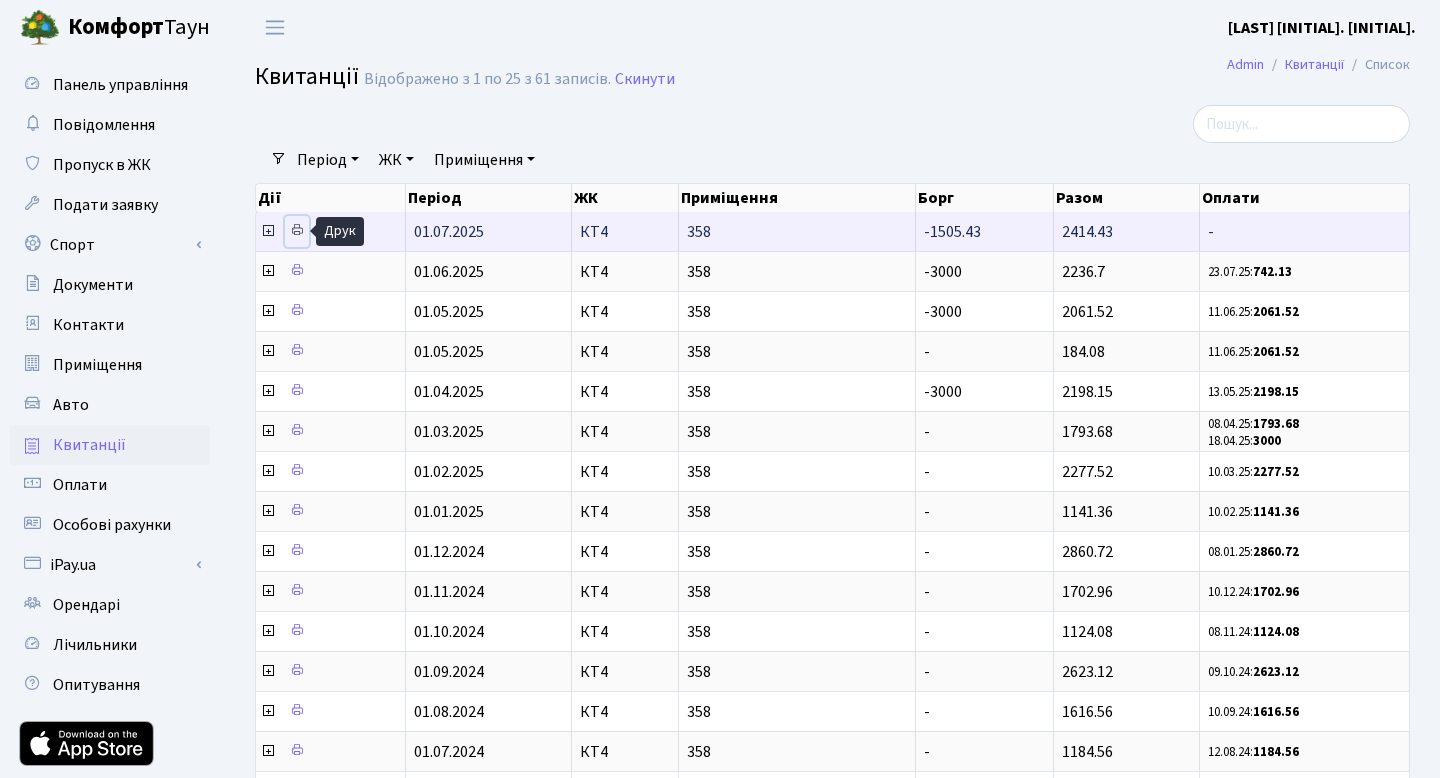 click at bounding box center (297, 230) 